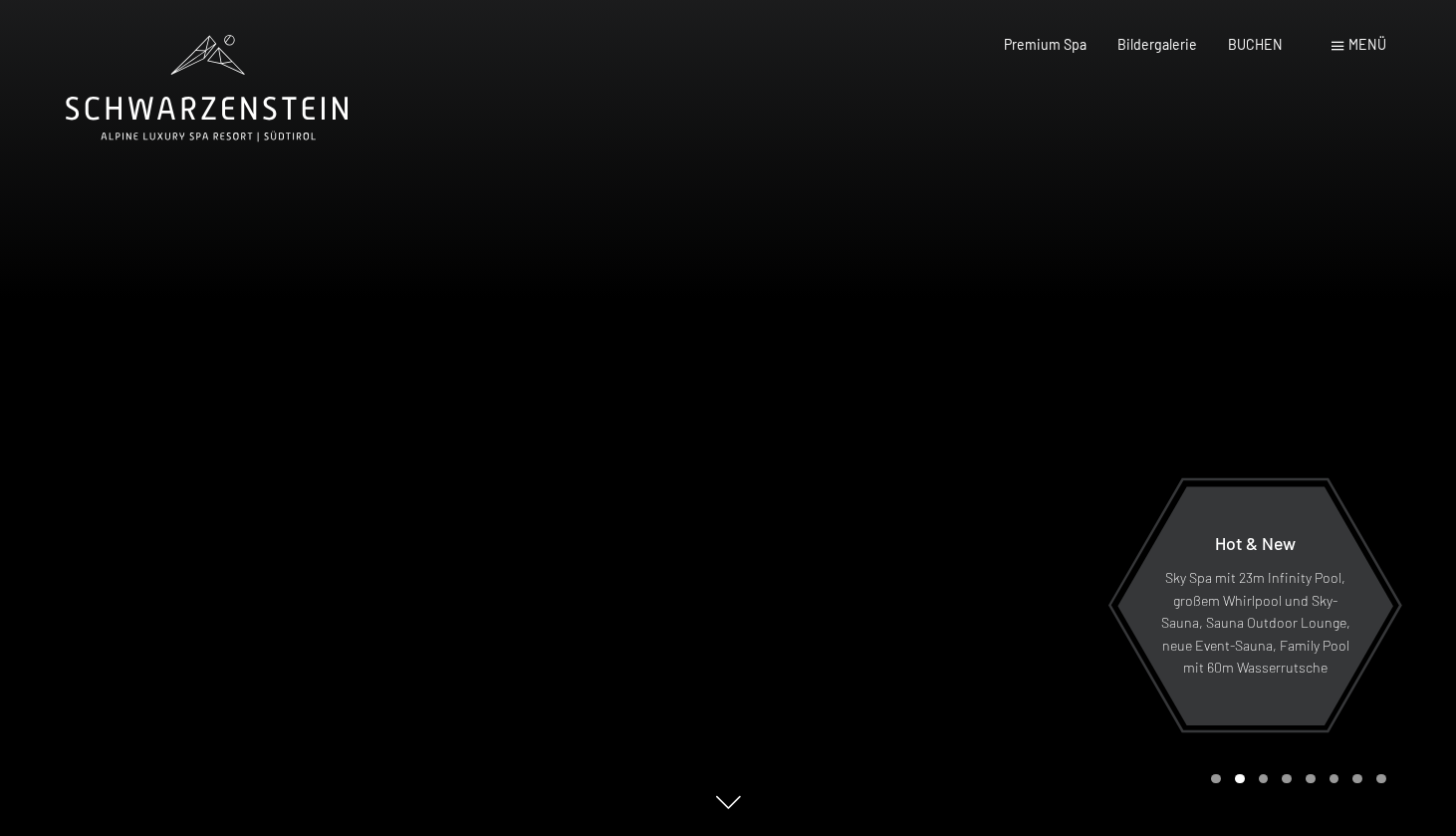 scroll, scrollTop: 0, scrollLeft: 0, axis: both 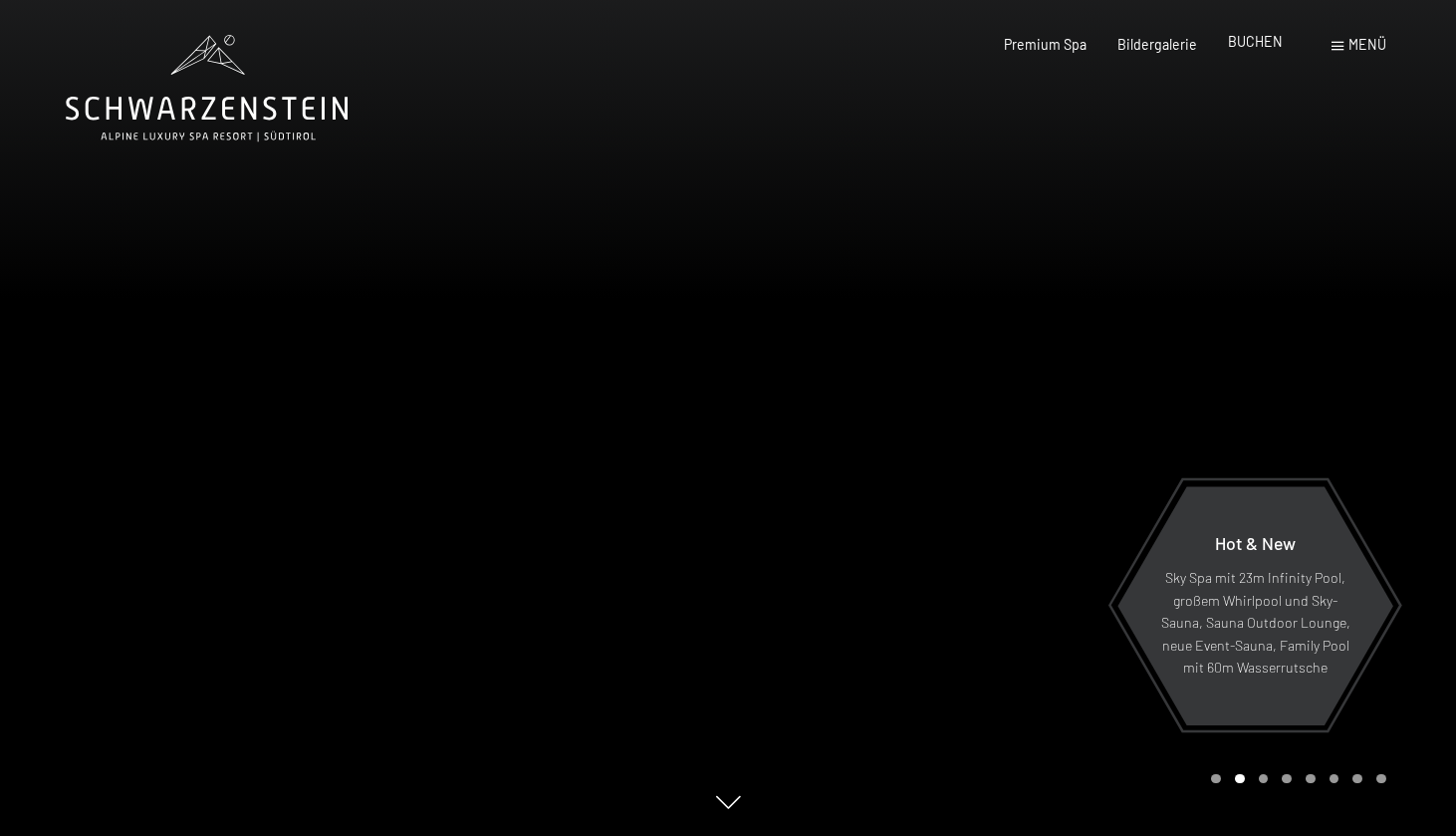 click on "BUCHEN" at bounding box center (1255, 41) 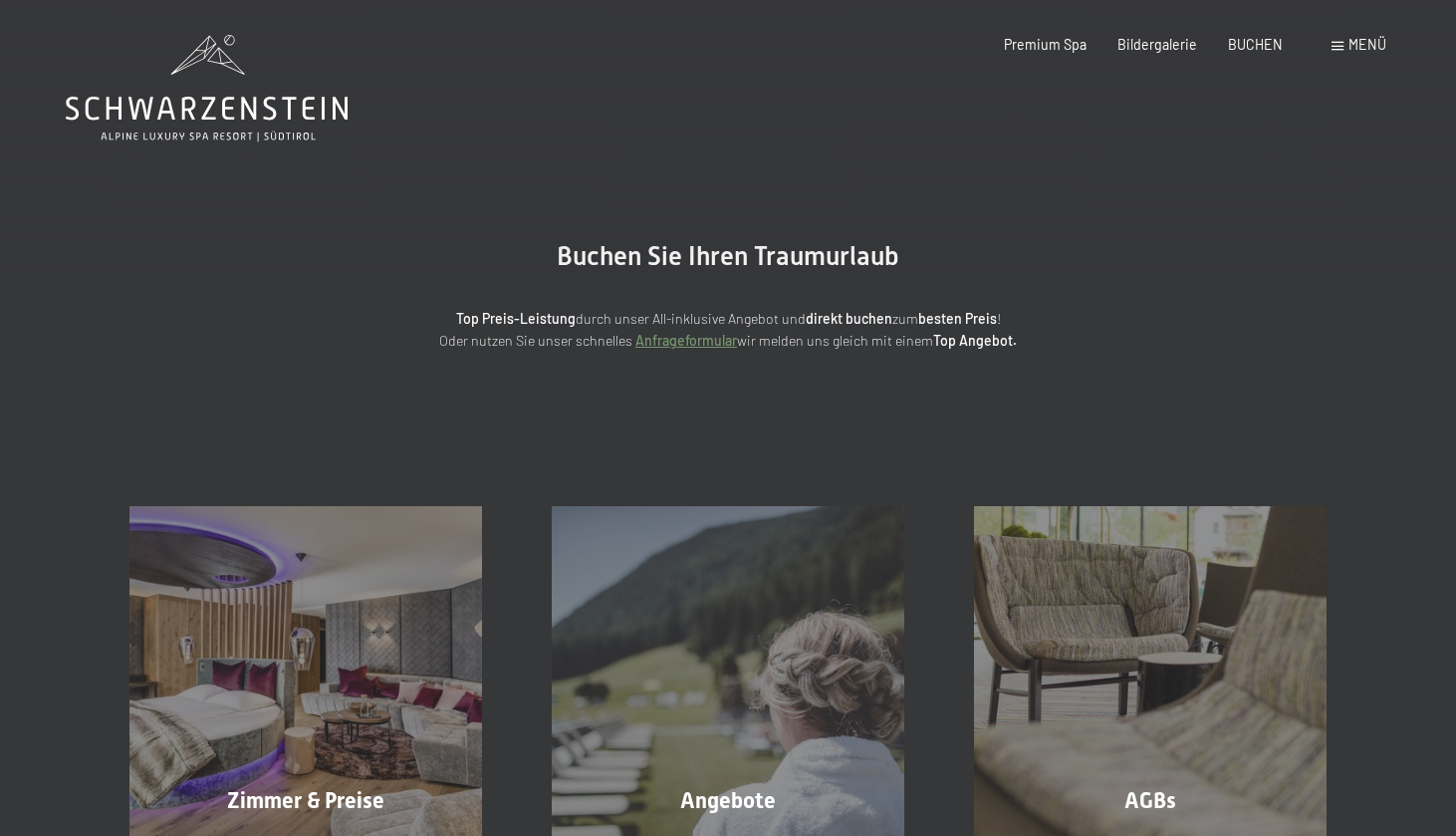 scroll, scrollTop: 0, scrollLeft: 0, axis: both 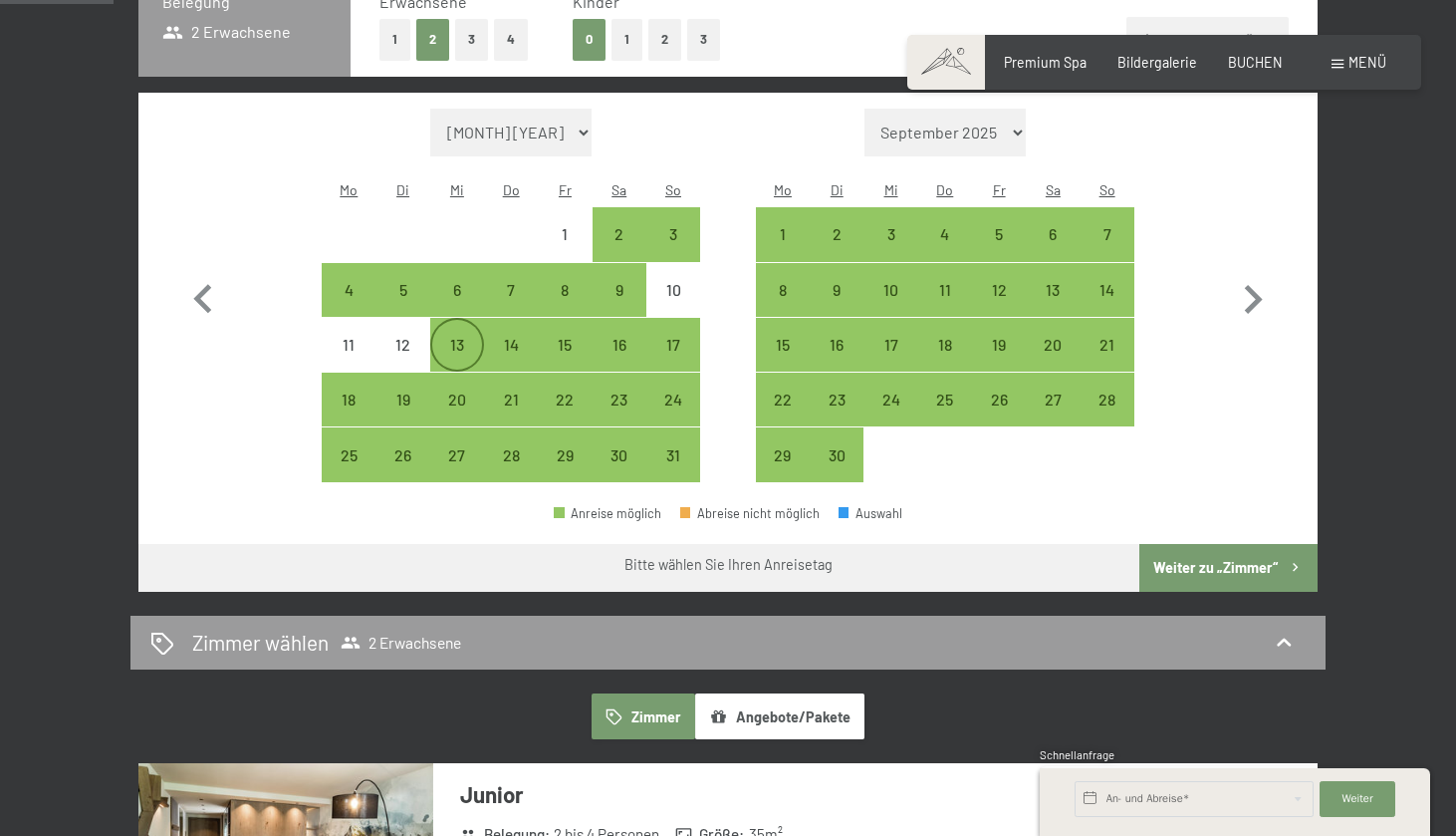 click on "13" at bounding box center [457, 362] 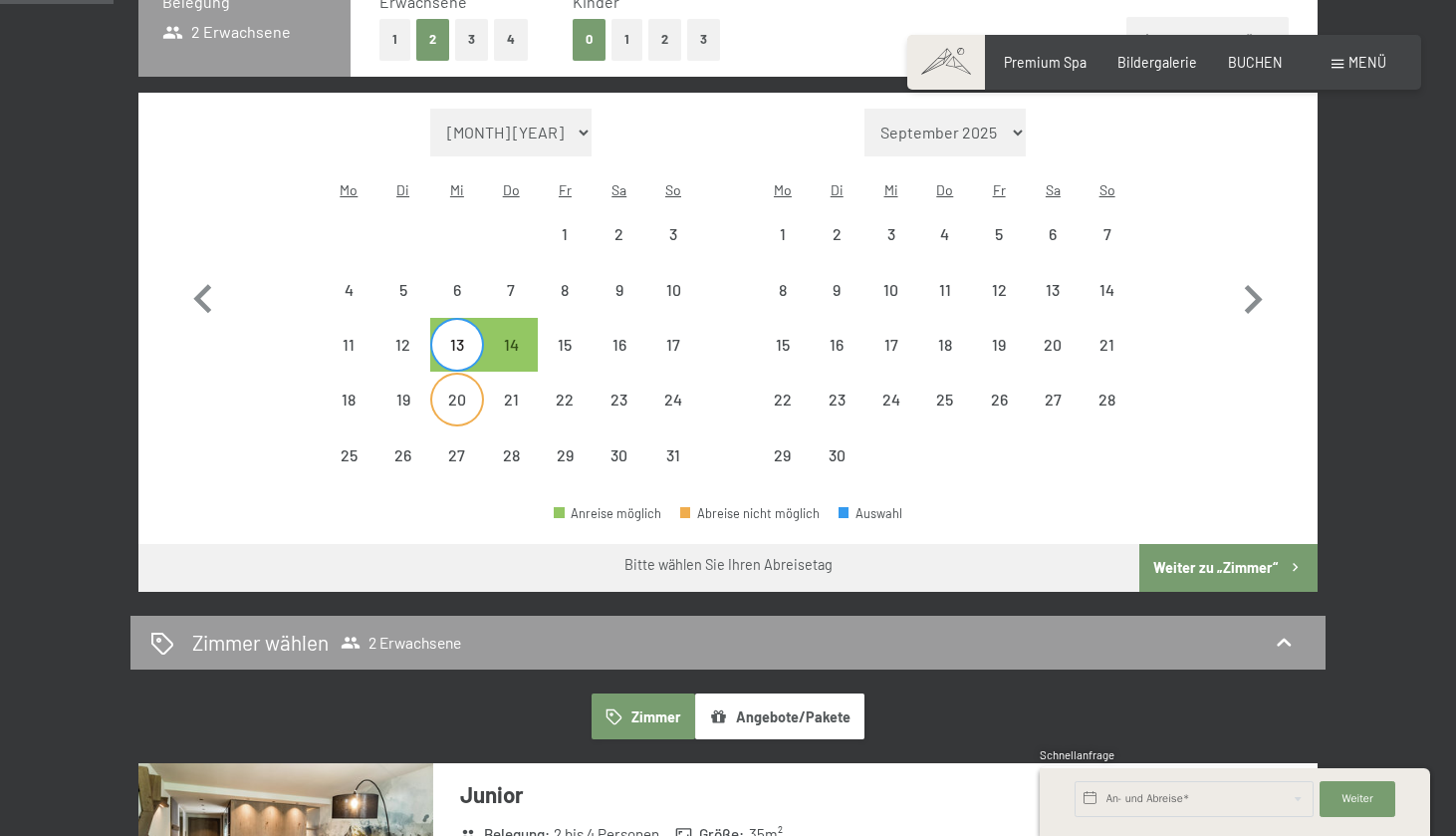click on "20" at bounding box center [457, 417] 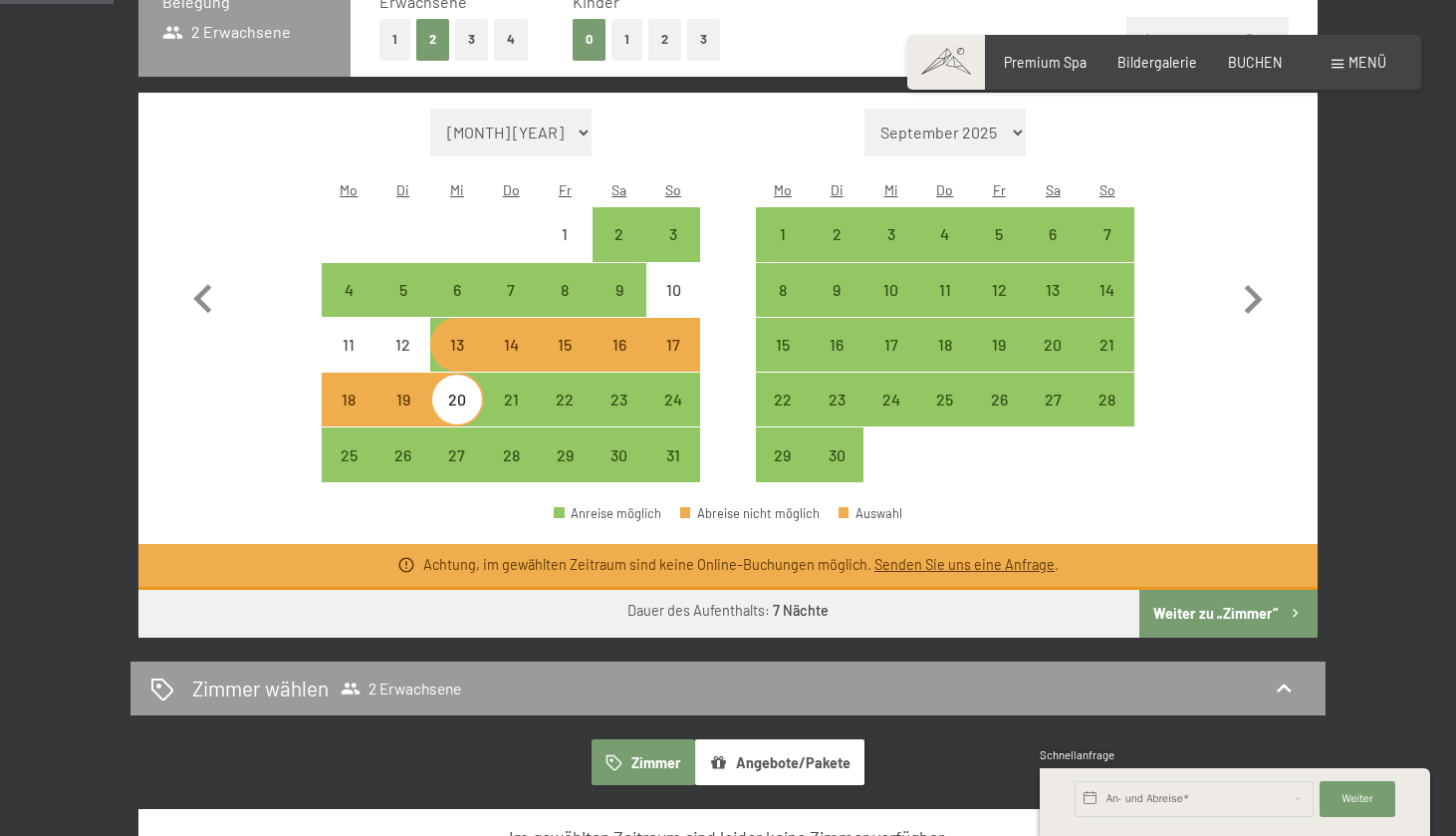 click on "1" at bounding box center [626, 39] 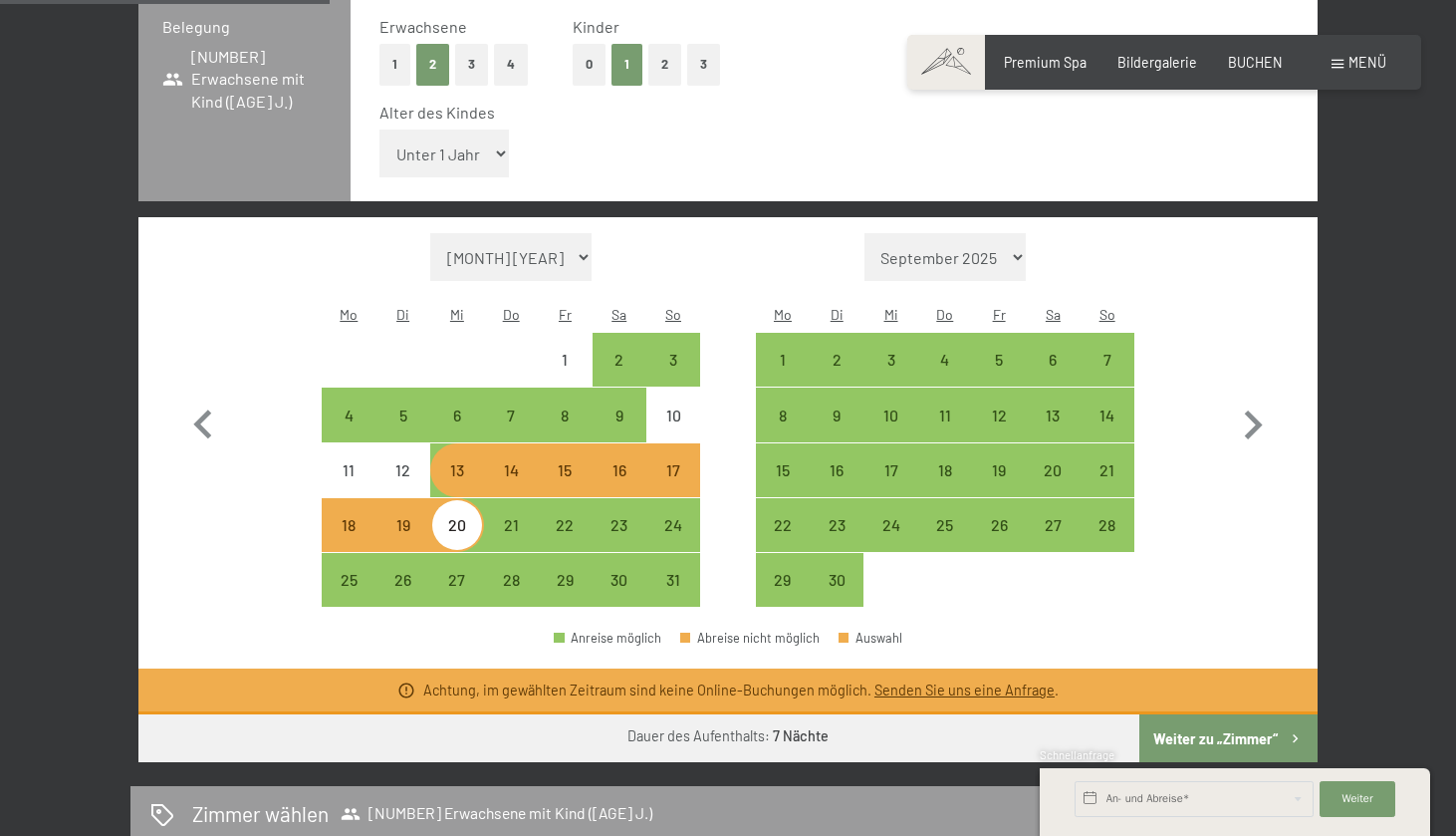 scroll, scrollTop: 491, scrollLeft: 0, axis: vertical 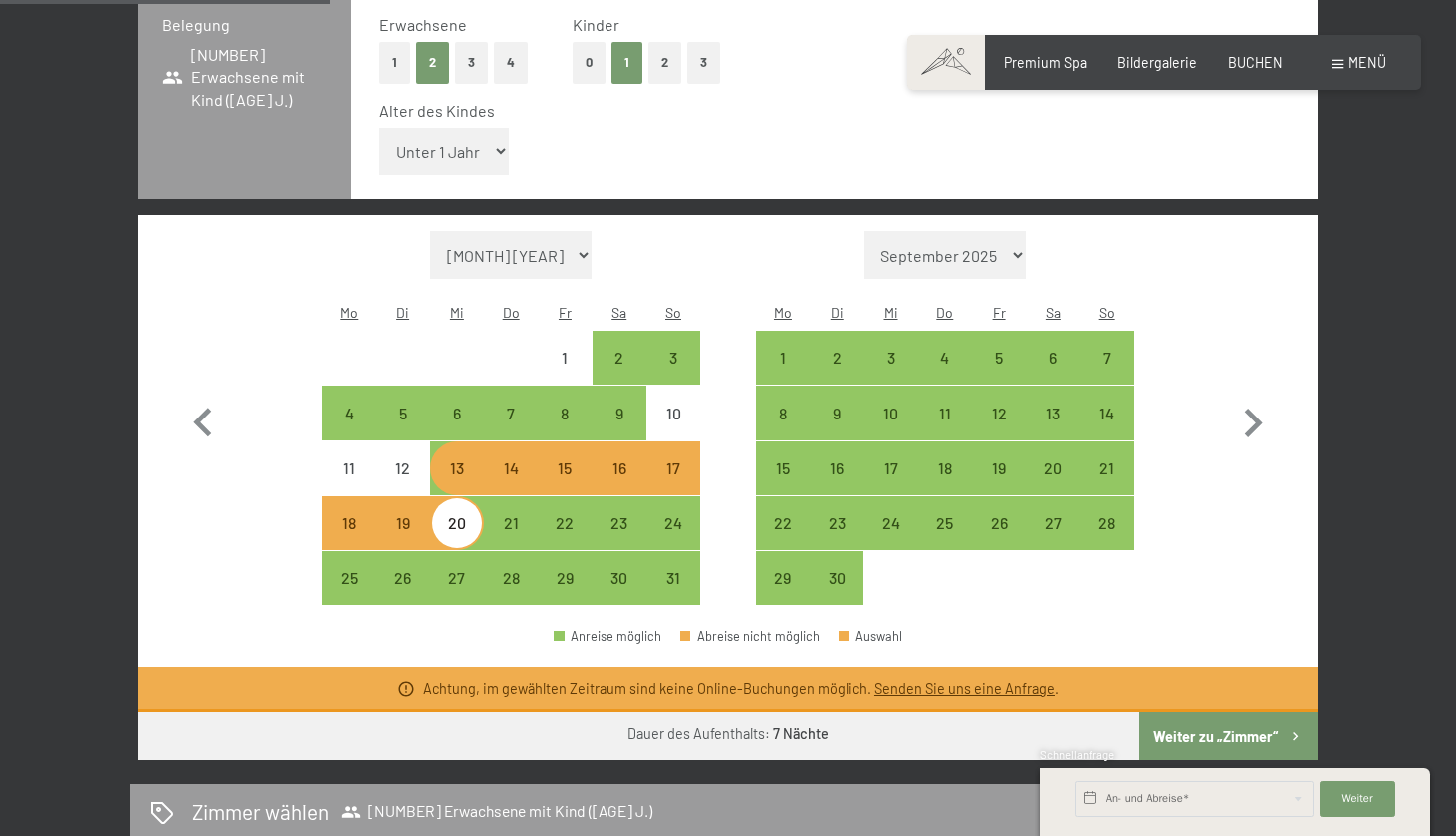 select on "12" 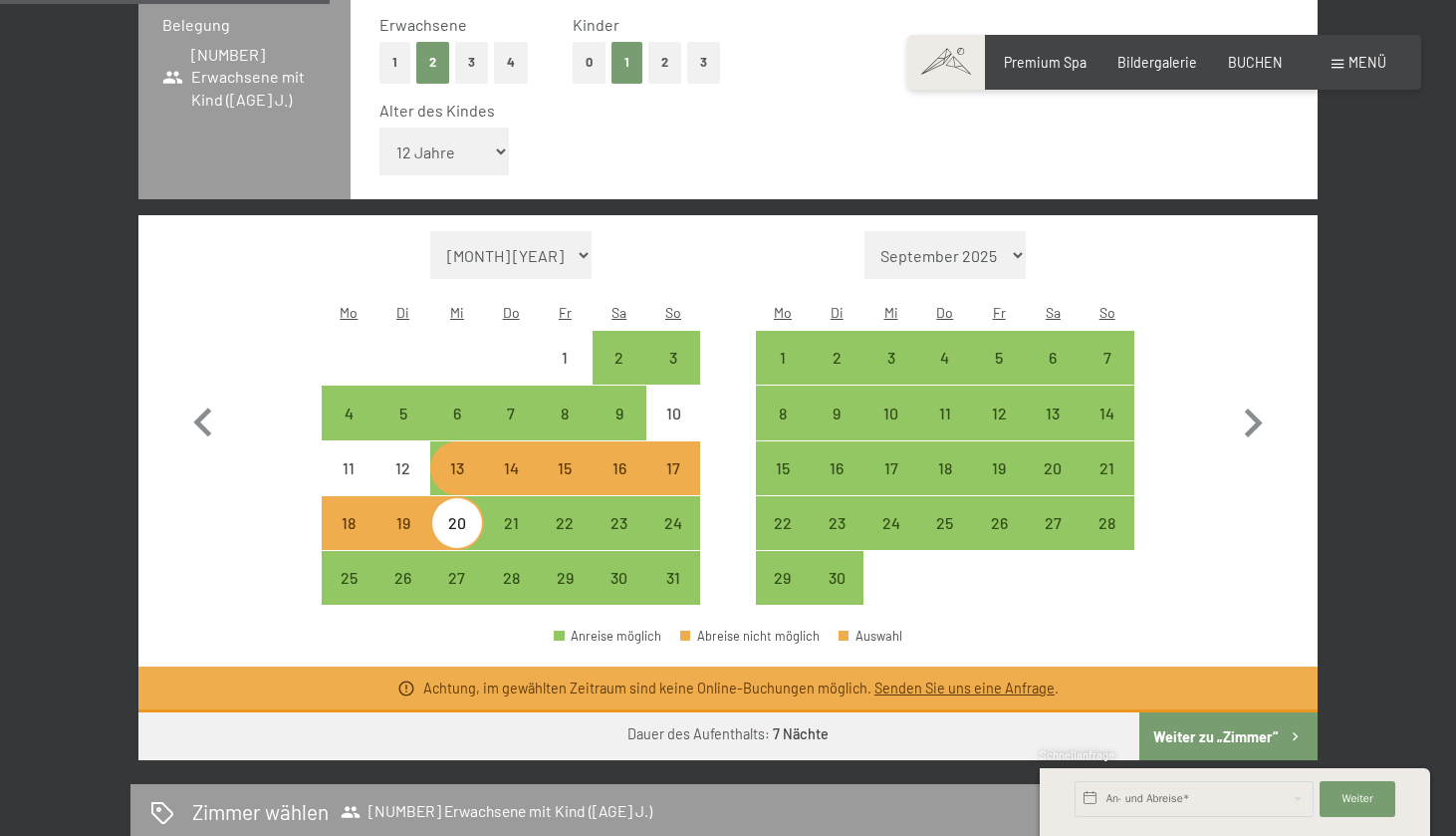 click on "Weiter zu „Zimmer“" at bounding box center [1228, 736] 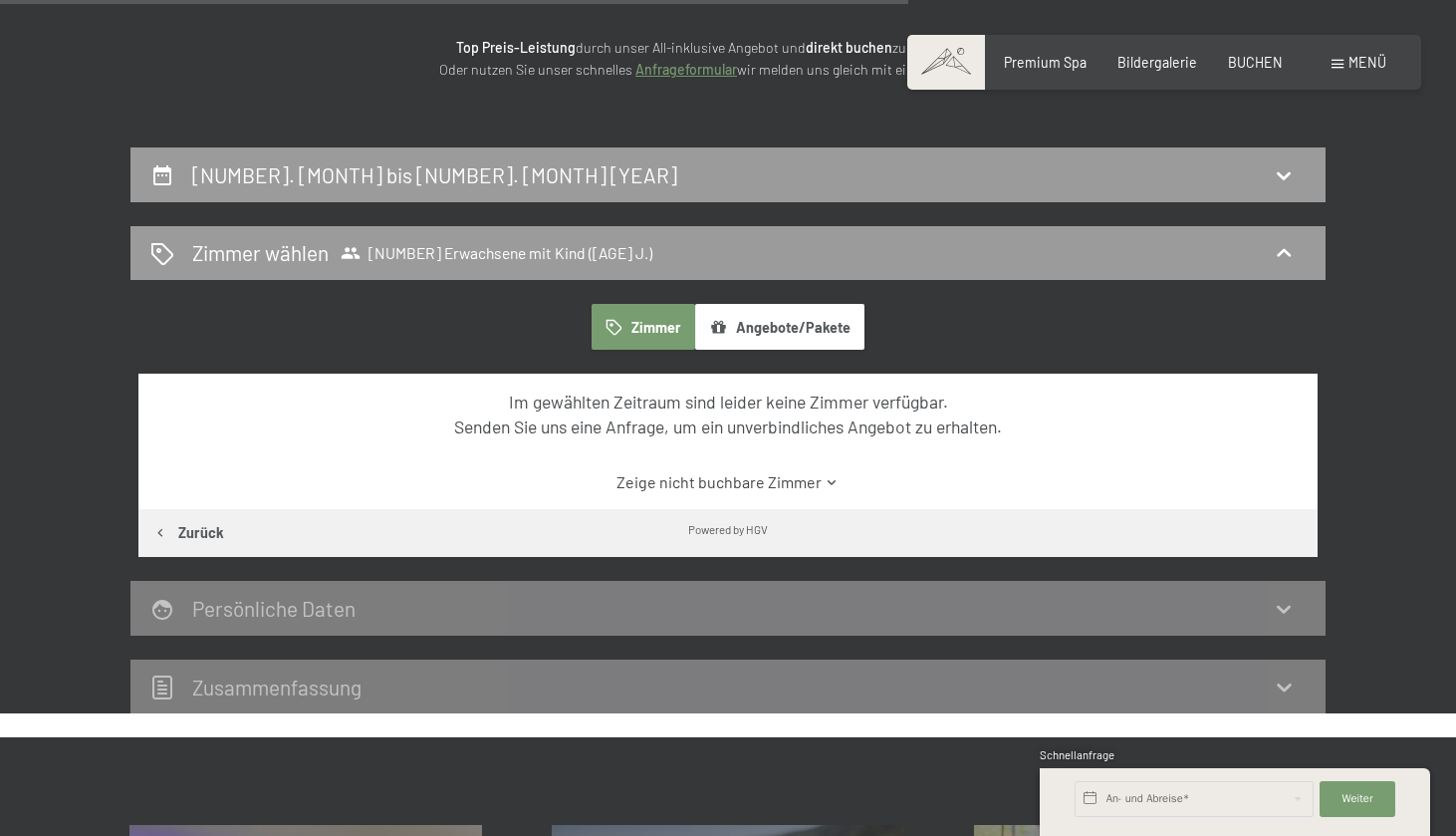 scroll, scrollTop: 220, scrollLeft: 0, axis: vertical 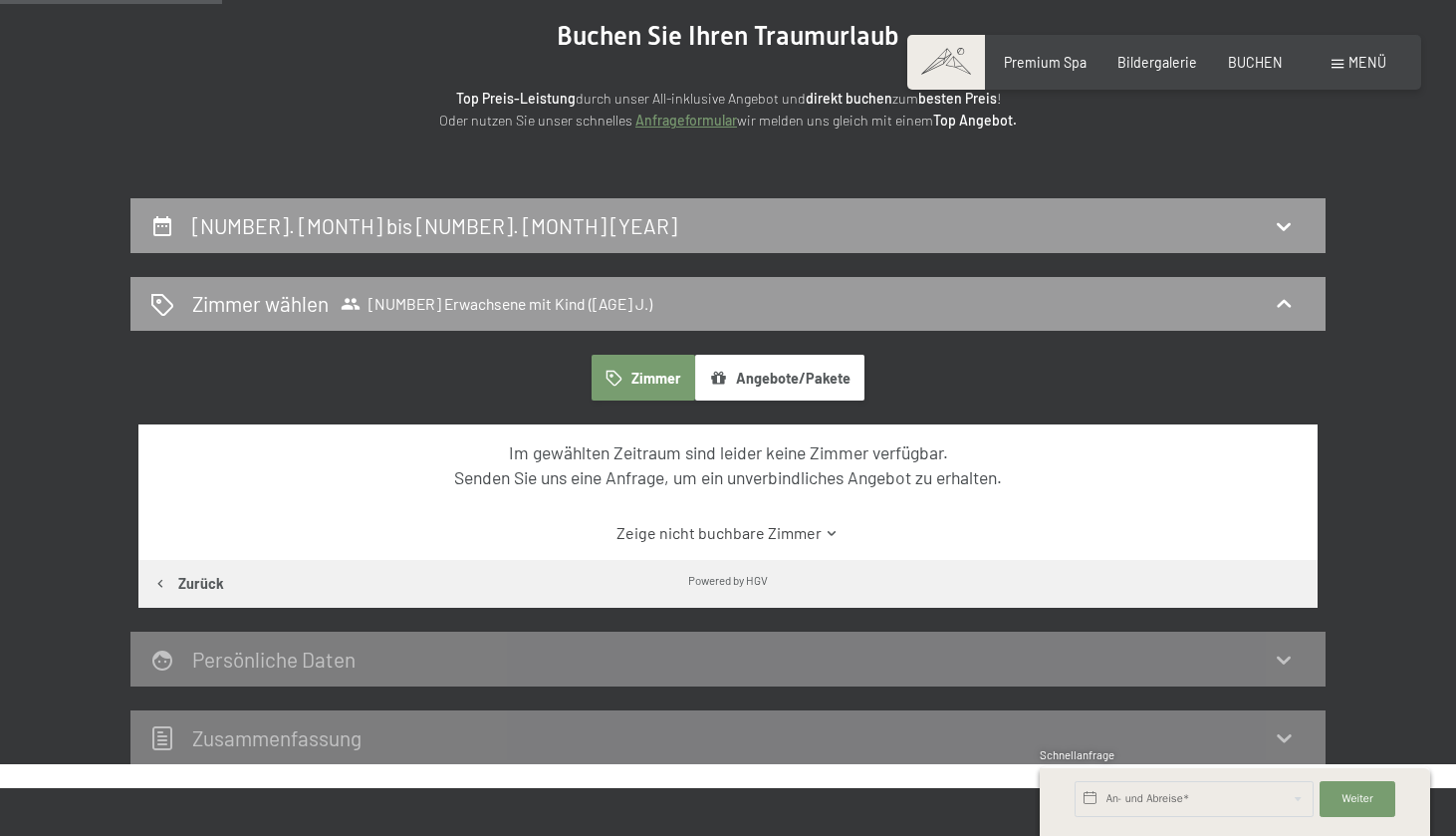 click on "Angebote/Pakete" at bounding box center (780, 378) 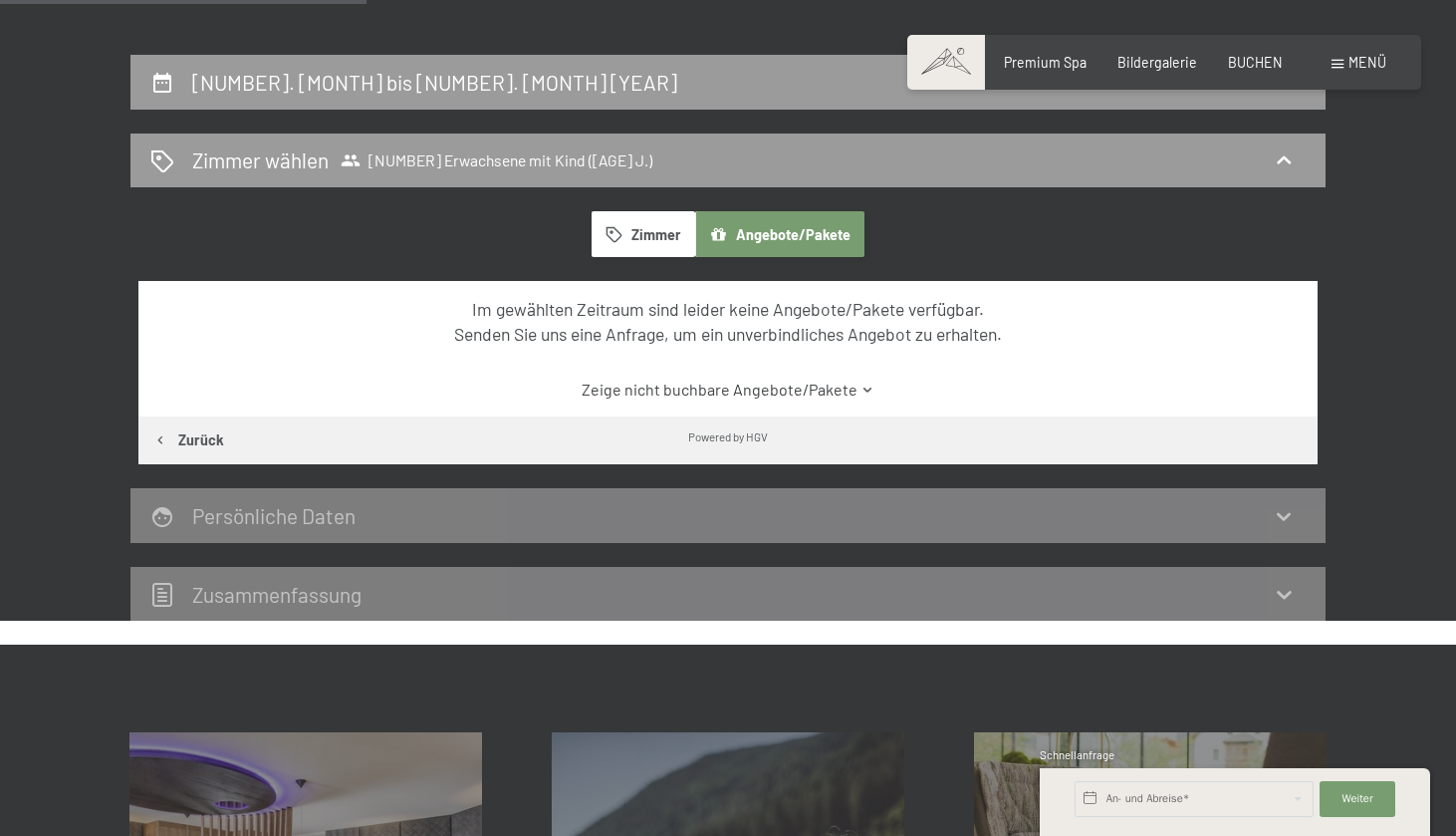 scroll, scrollTop: 394, scrollLeft: 0, axis: vertical 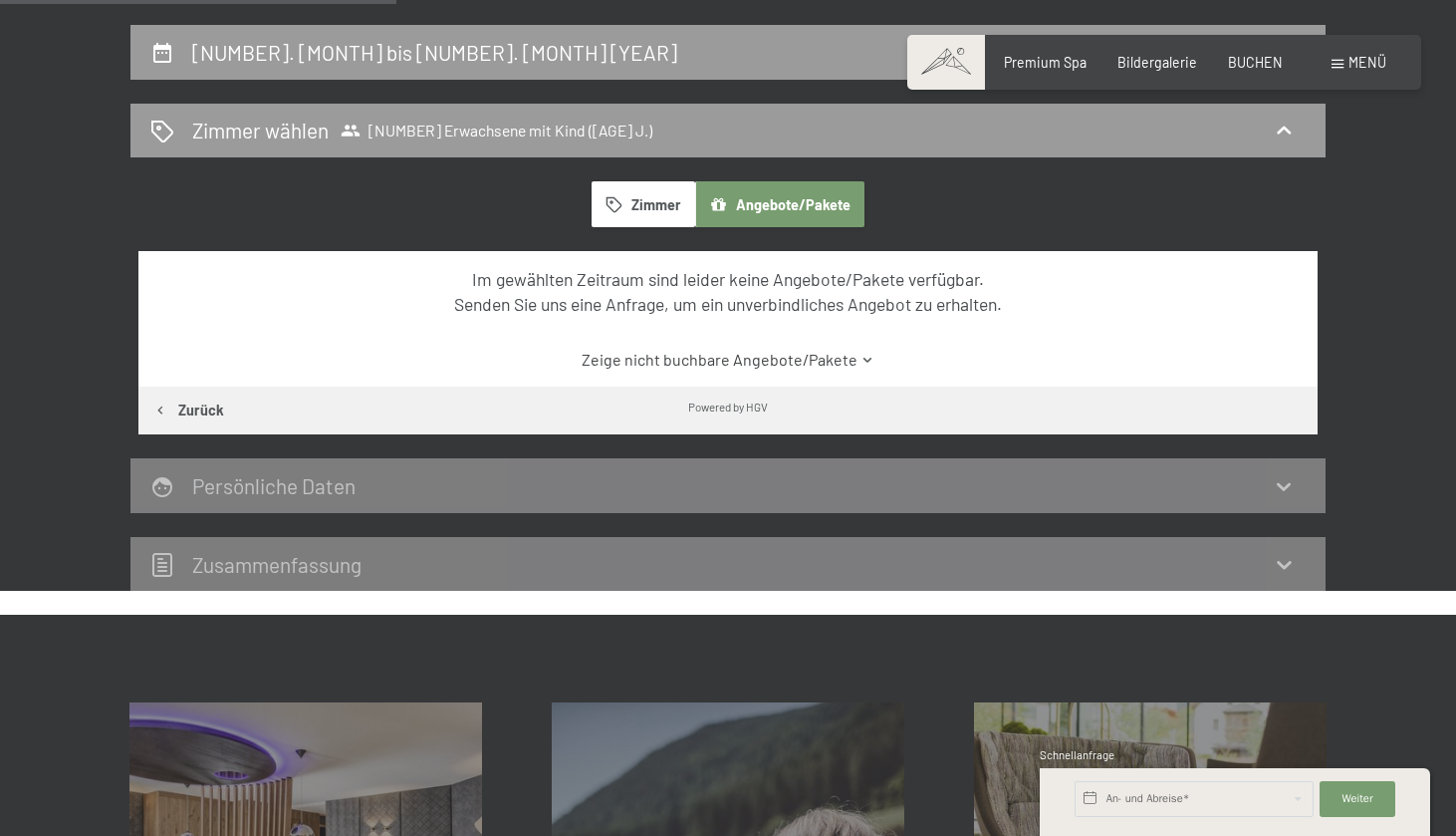 click on "Persönliche Daten" at bounding box center [728, 485] 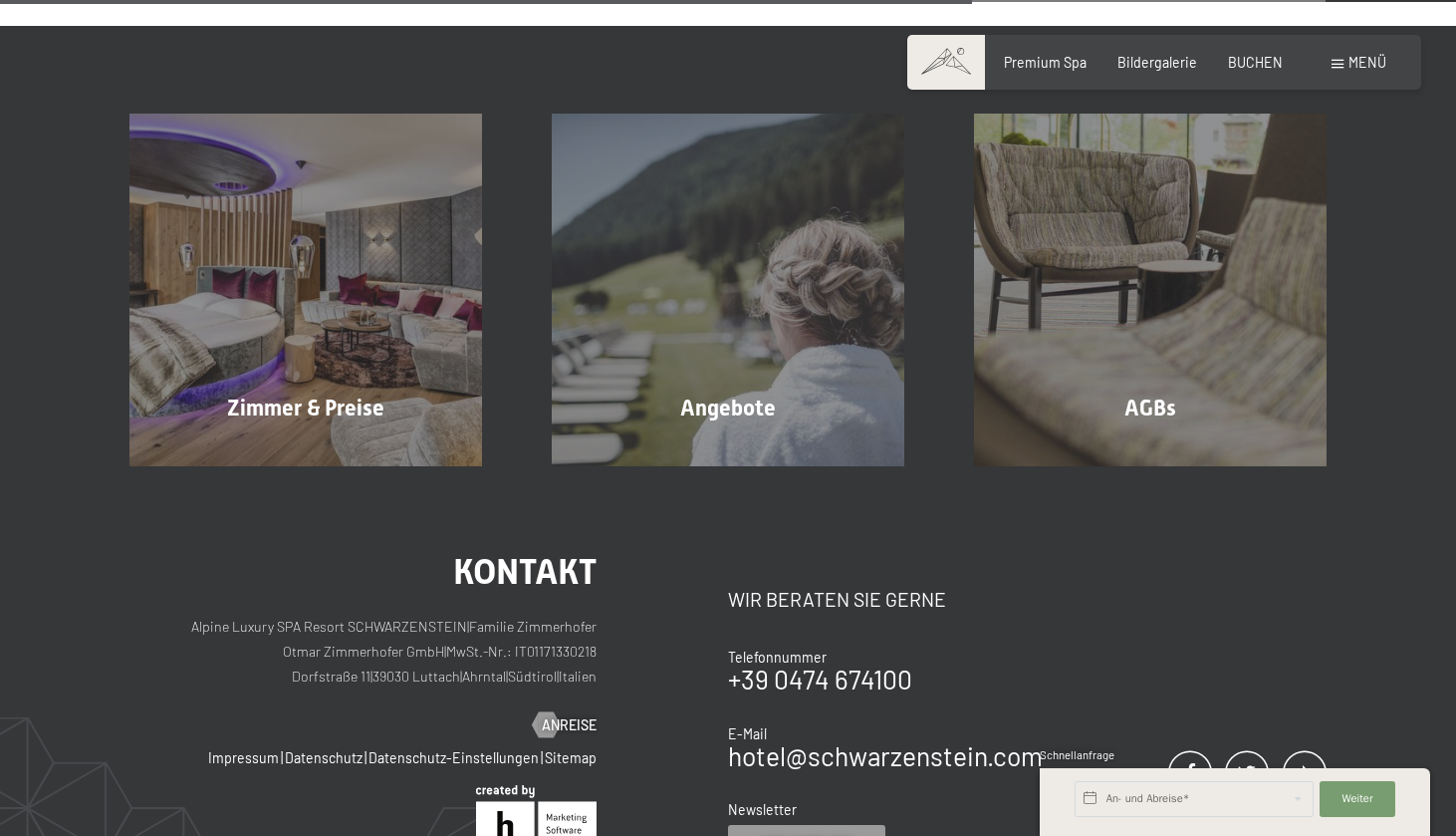 scroll, scrollTop: 989, scrollLeft: 0, axis: vertical 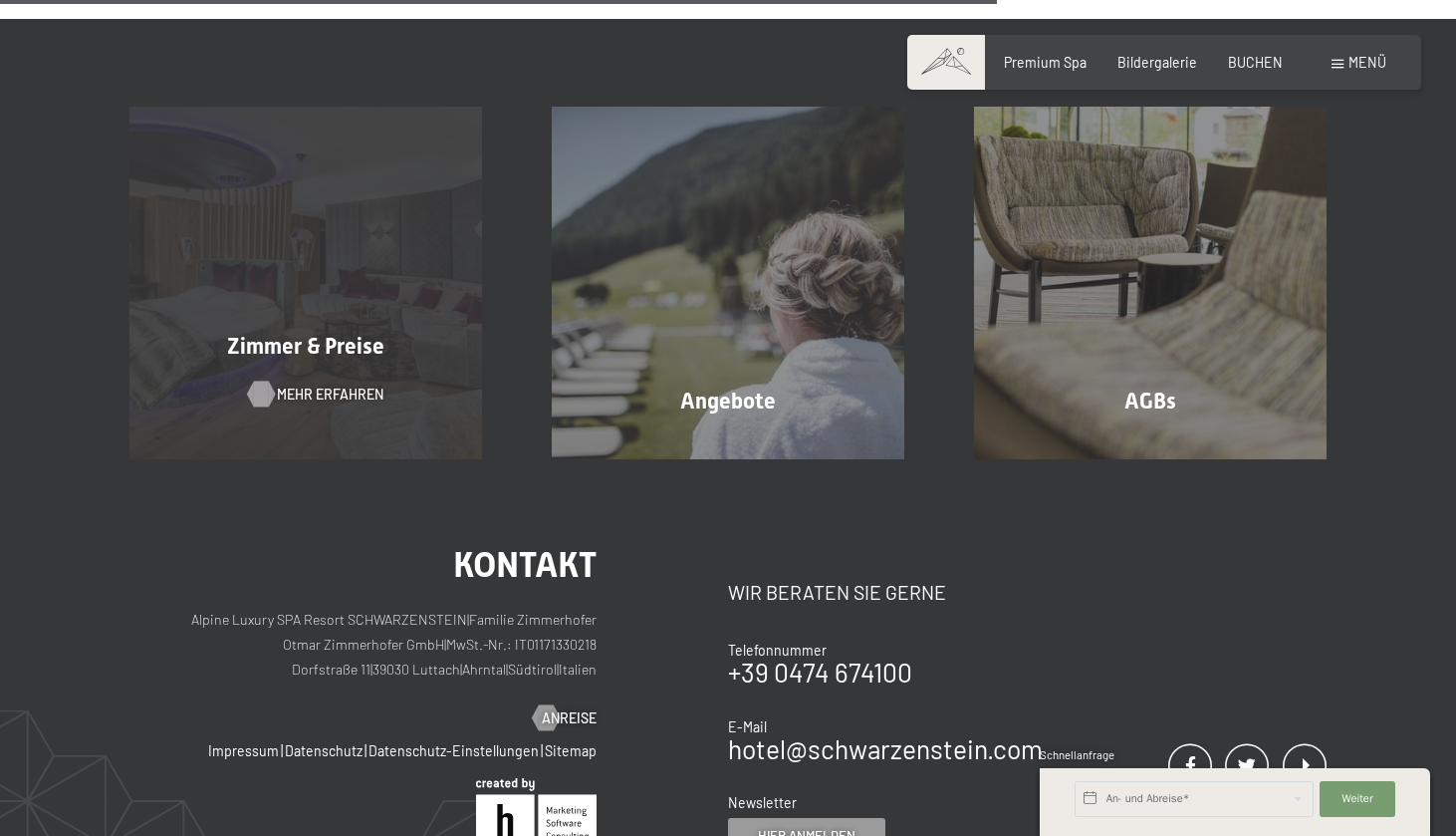 click on "Mehr erfahren" at bounding box center [330, 395] 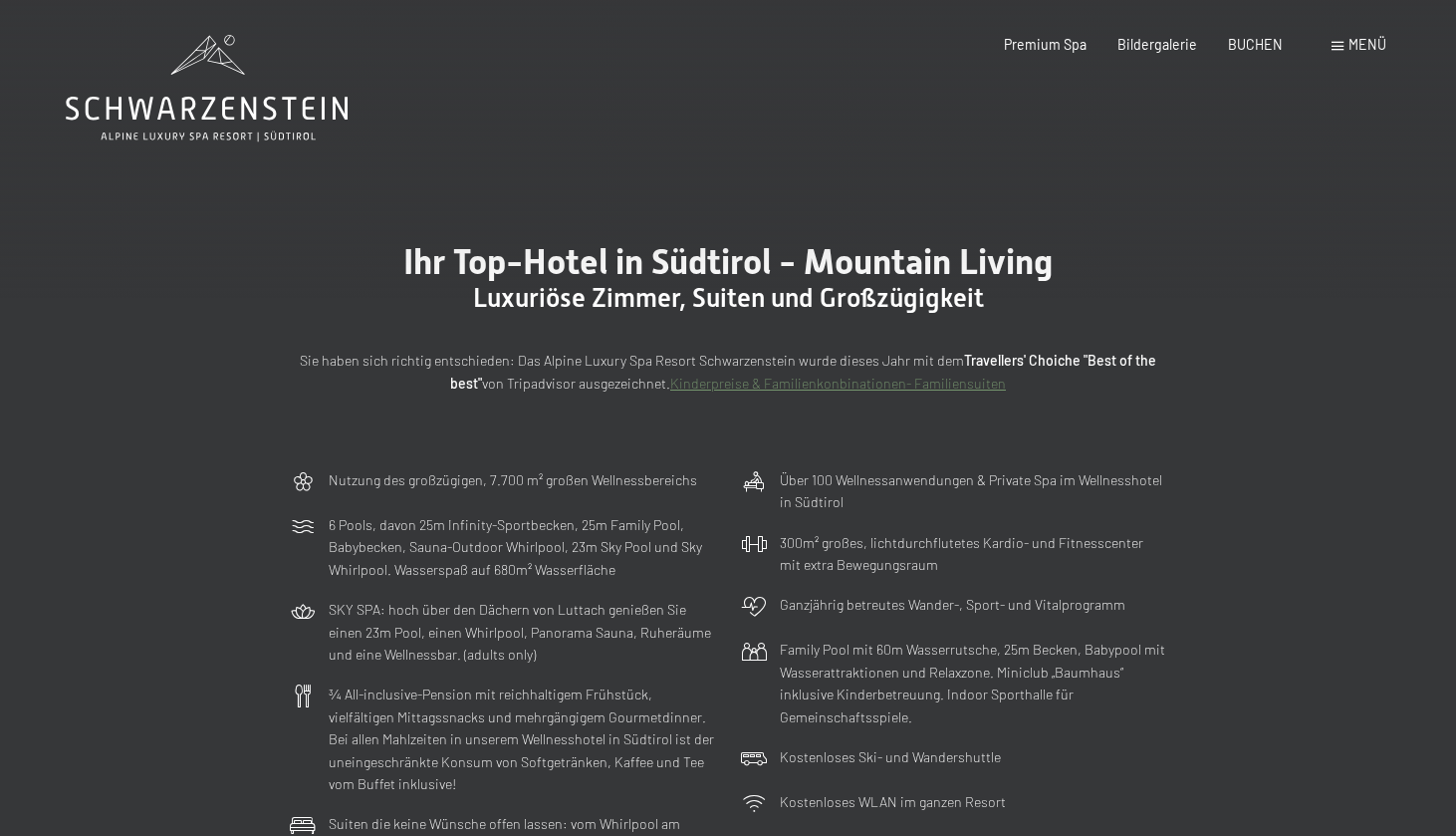 scroll, scrollTop: 0, scrollLeft: 0, axis: both 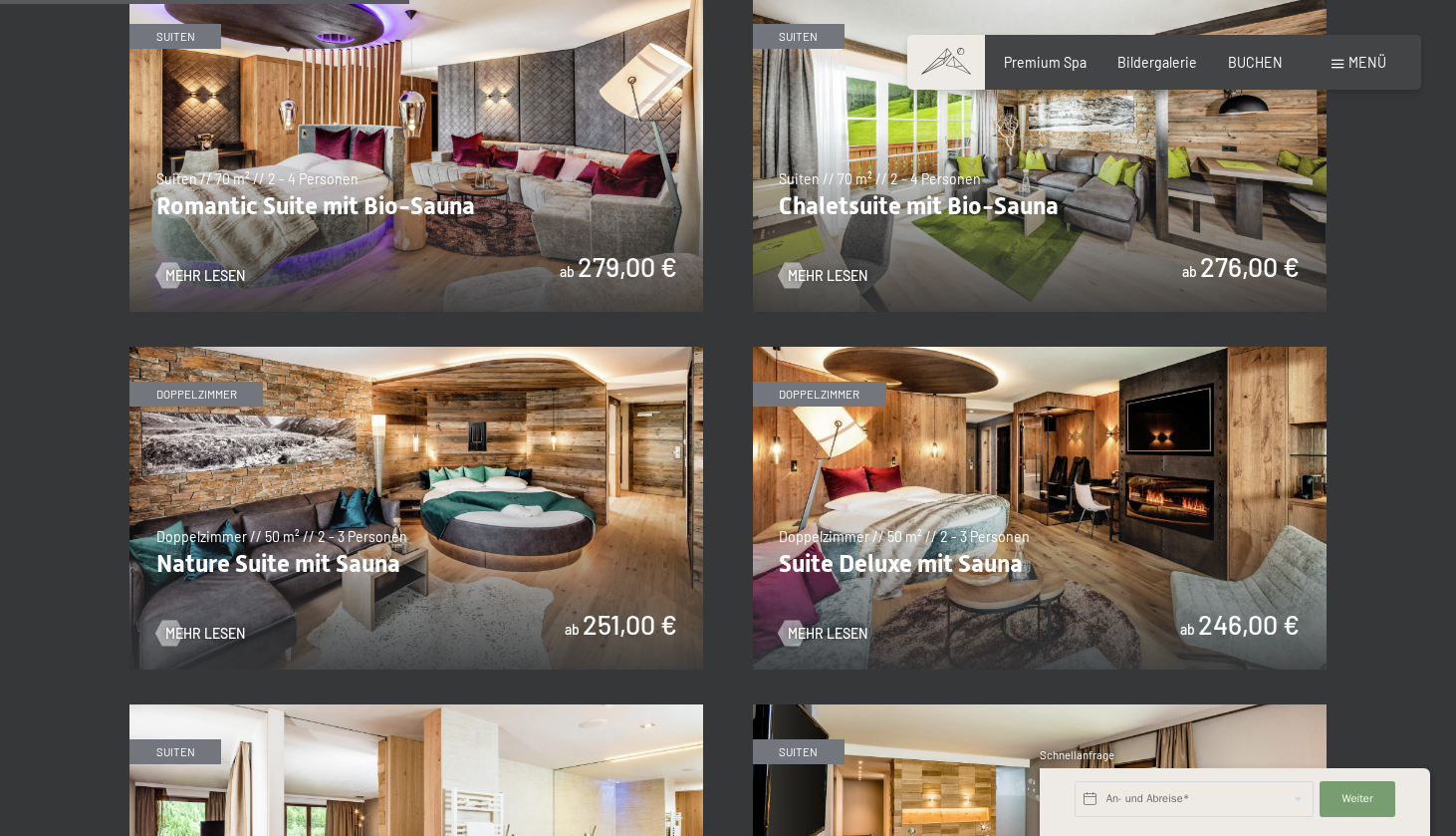 click on "Menü" at bounding box center [1367, 62] 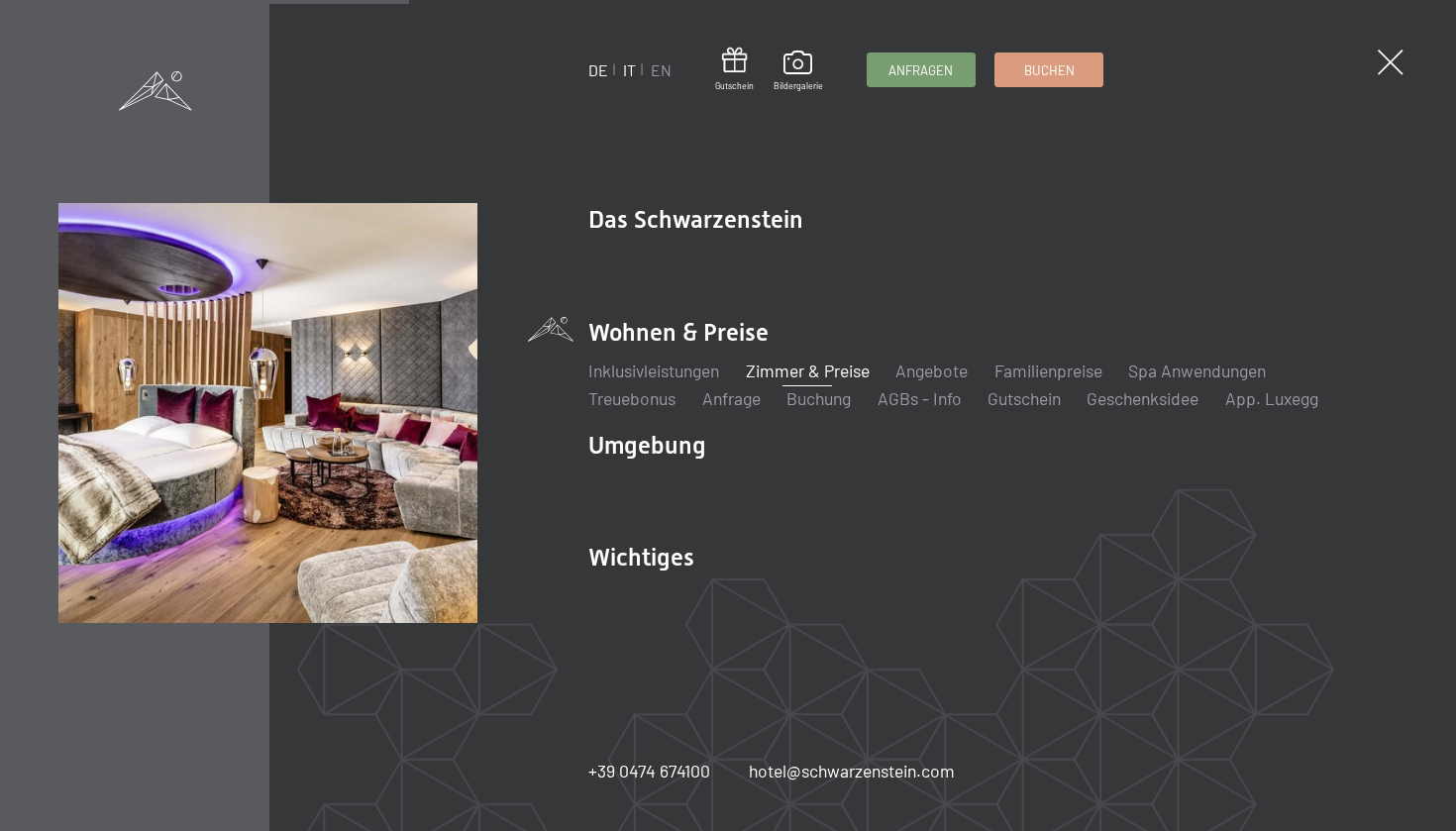 click on "IT" at bounding box center (629, 69) 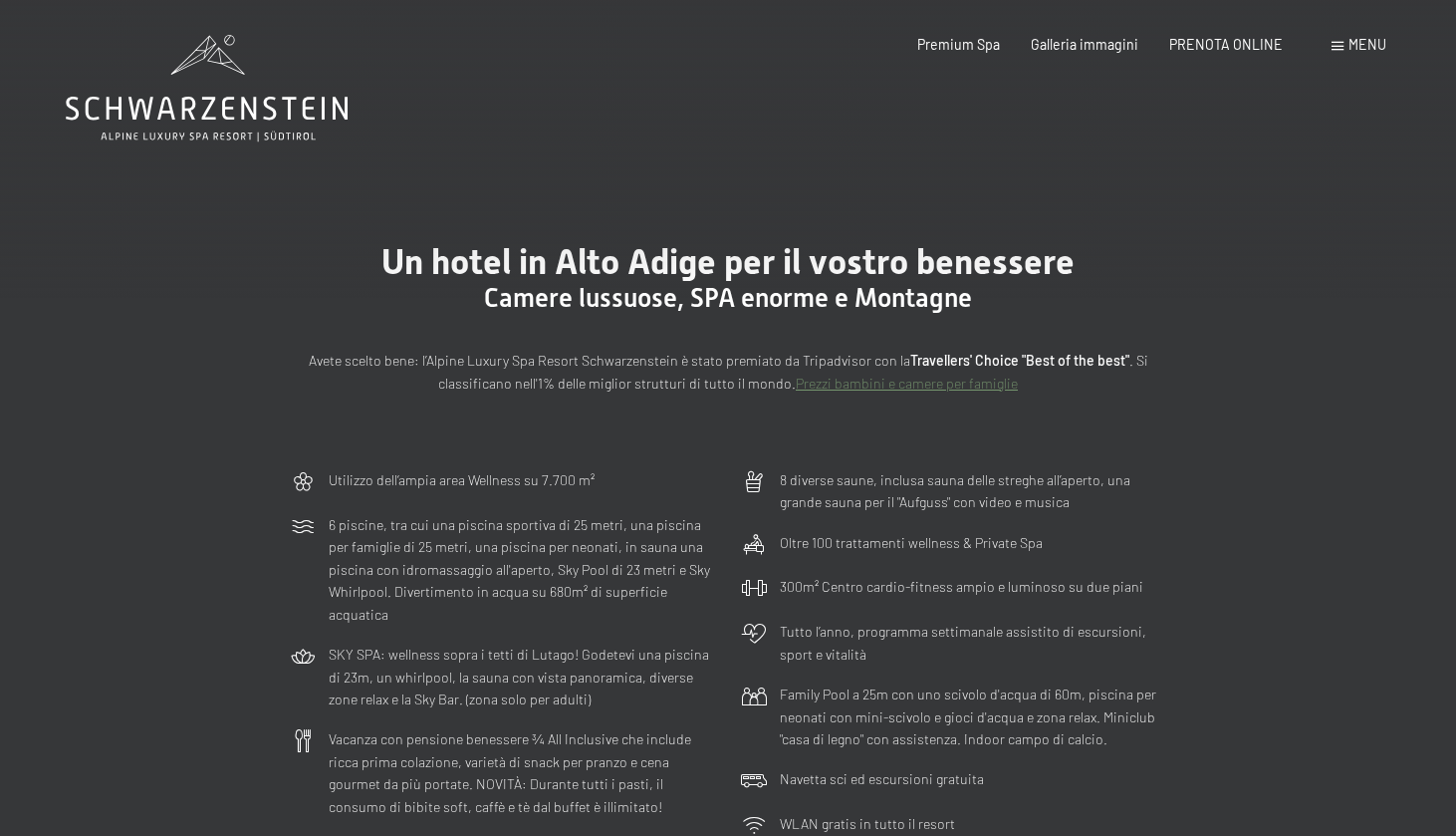 scroll, scrollTop: 0, scrollLeft: 0, axis: both 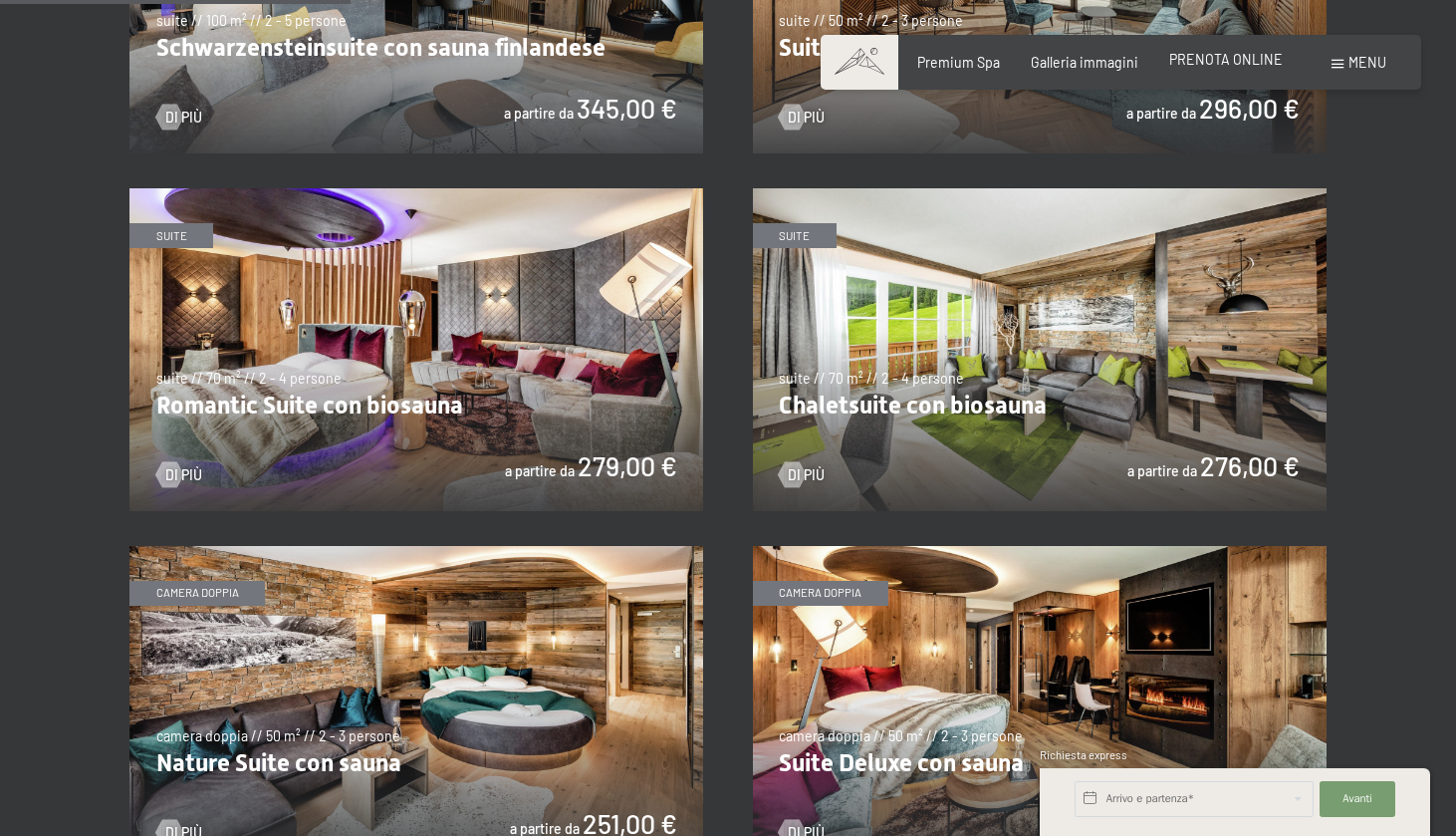 click on "PRENOTA ONLINE" at bounding box center (1226, 59) 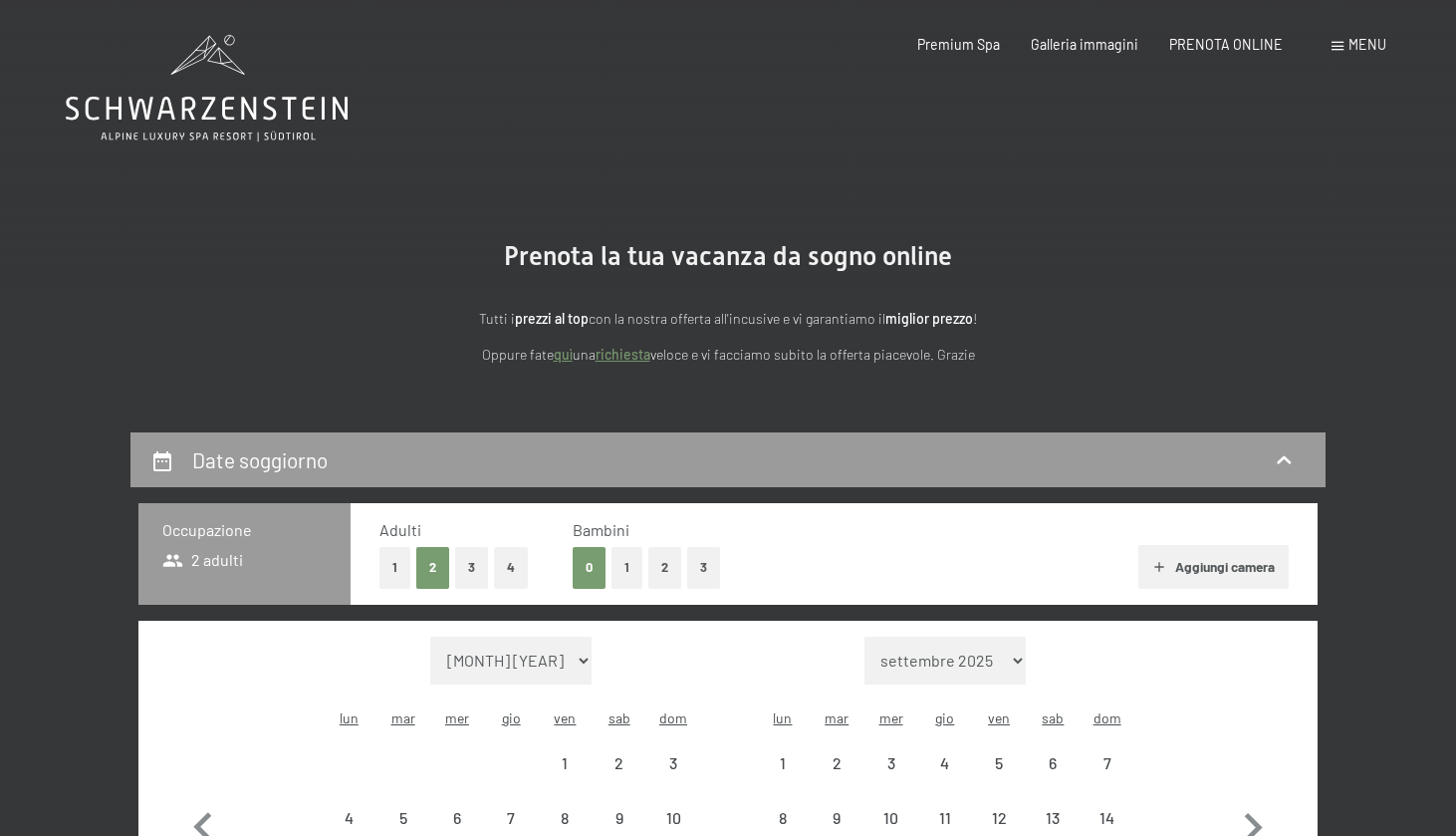 scroll, scrollTop: 0, scrollLeft: 0, axis: both 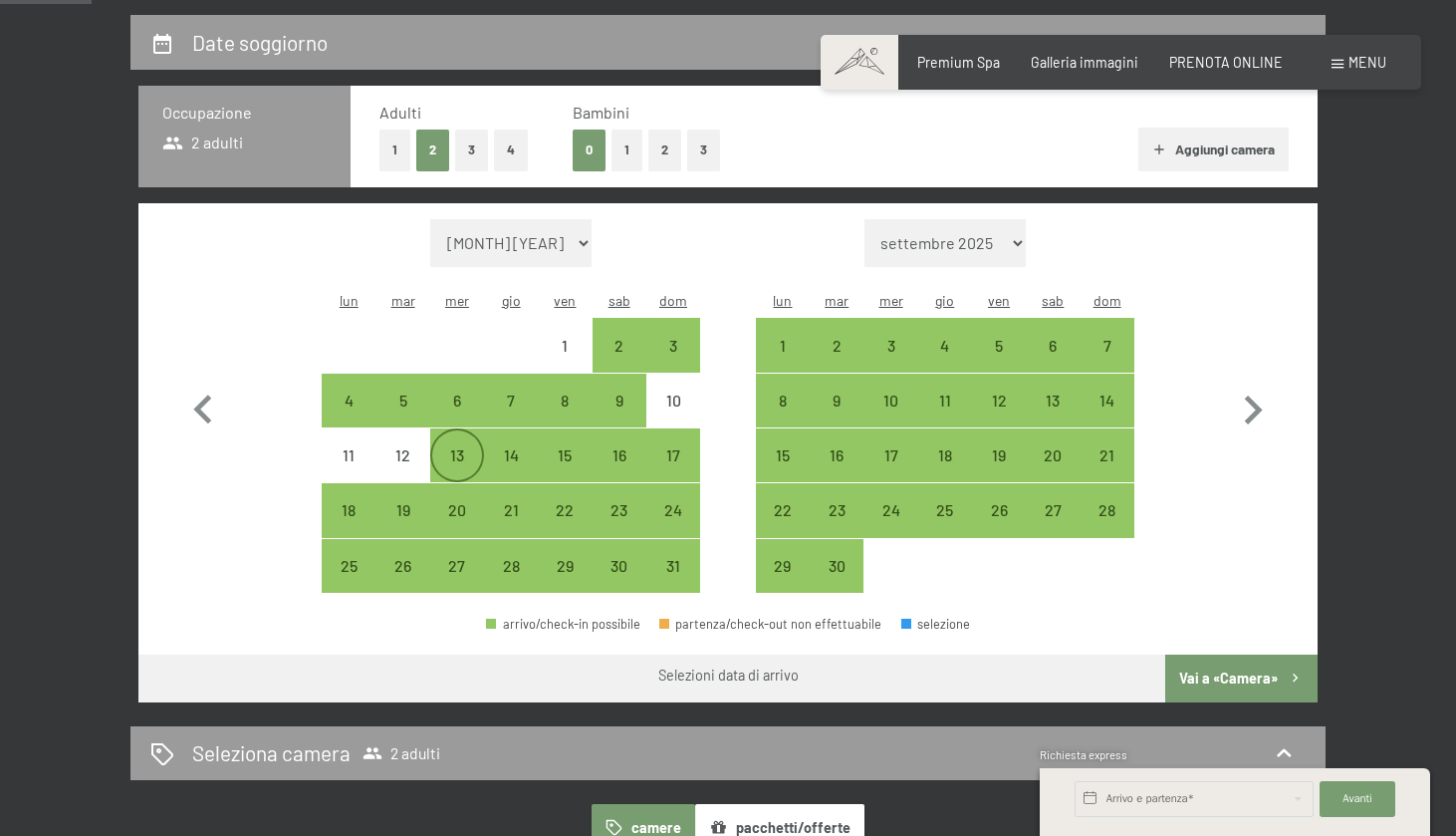 click on "13" at bounding box center (457, 472) 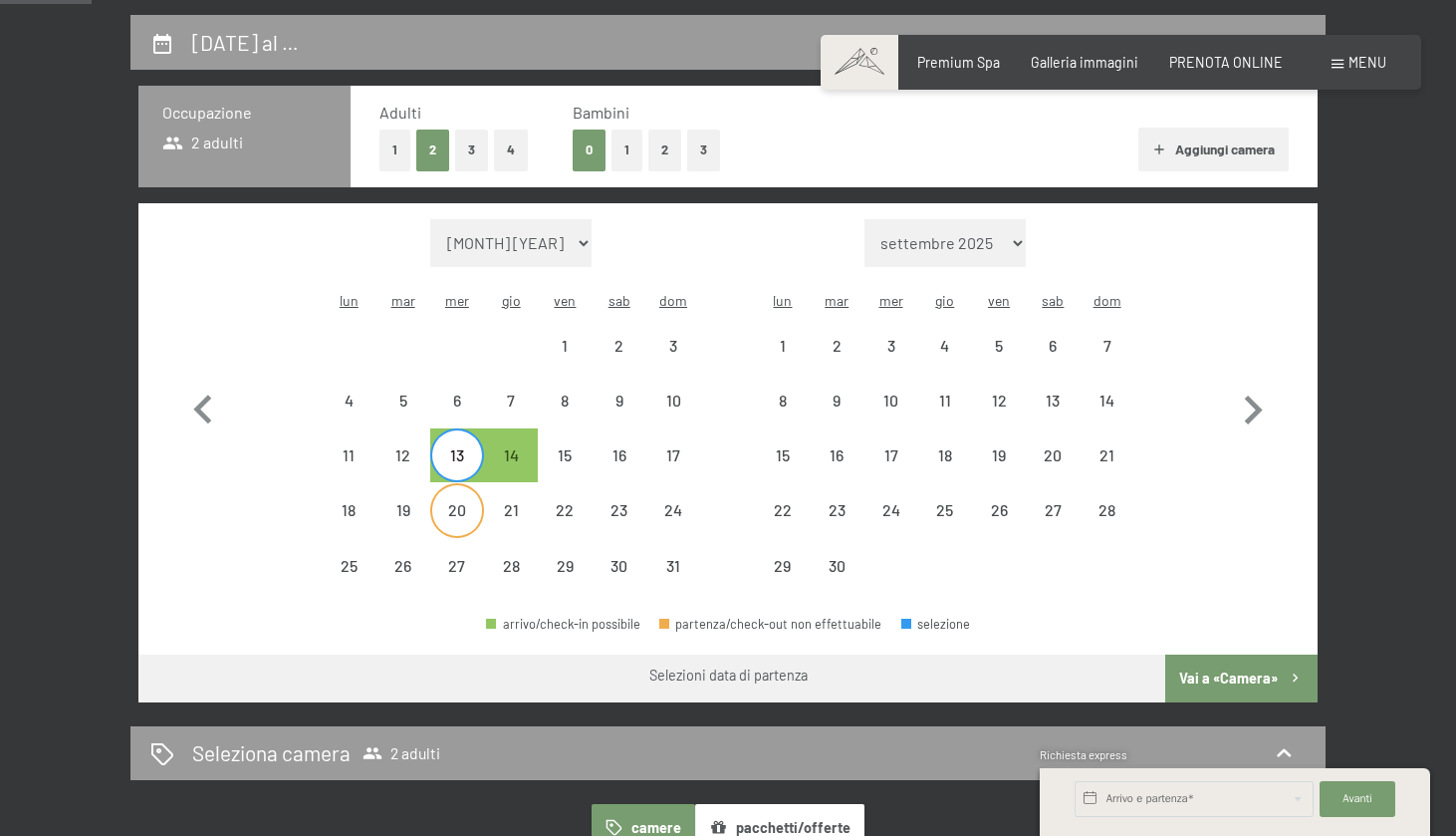 click on "20" at bounding box center [457, 527] 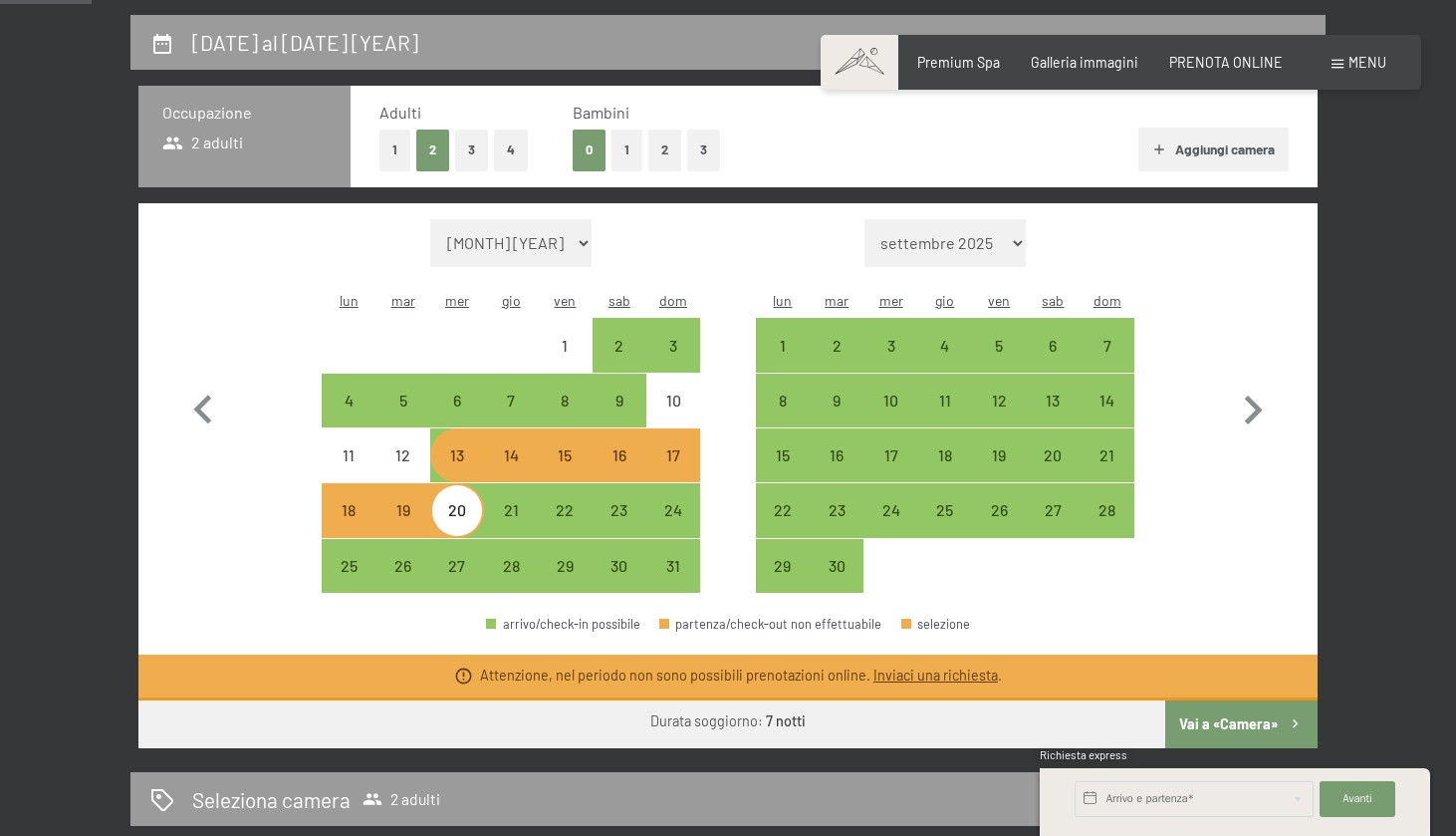 click on "13" at bounding box center [457, 472] 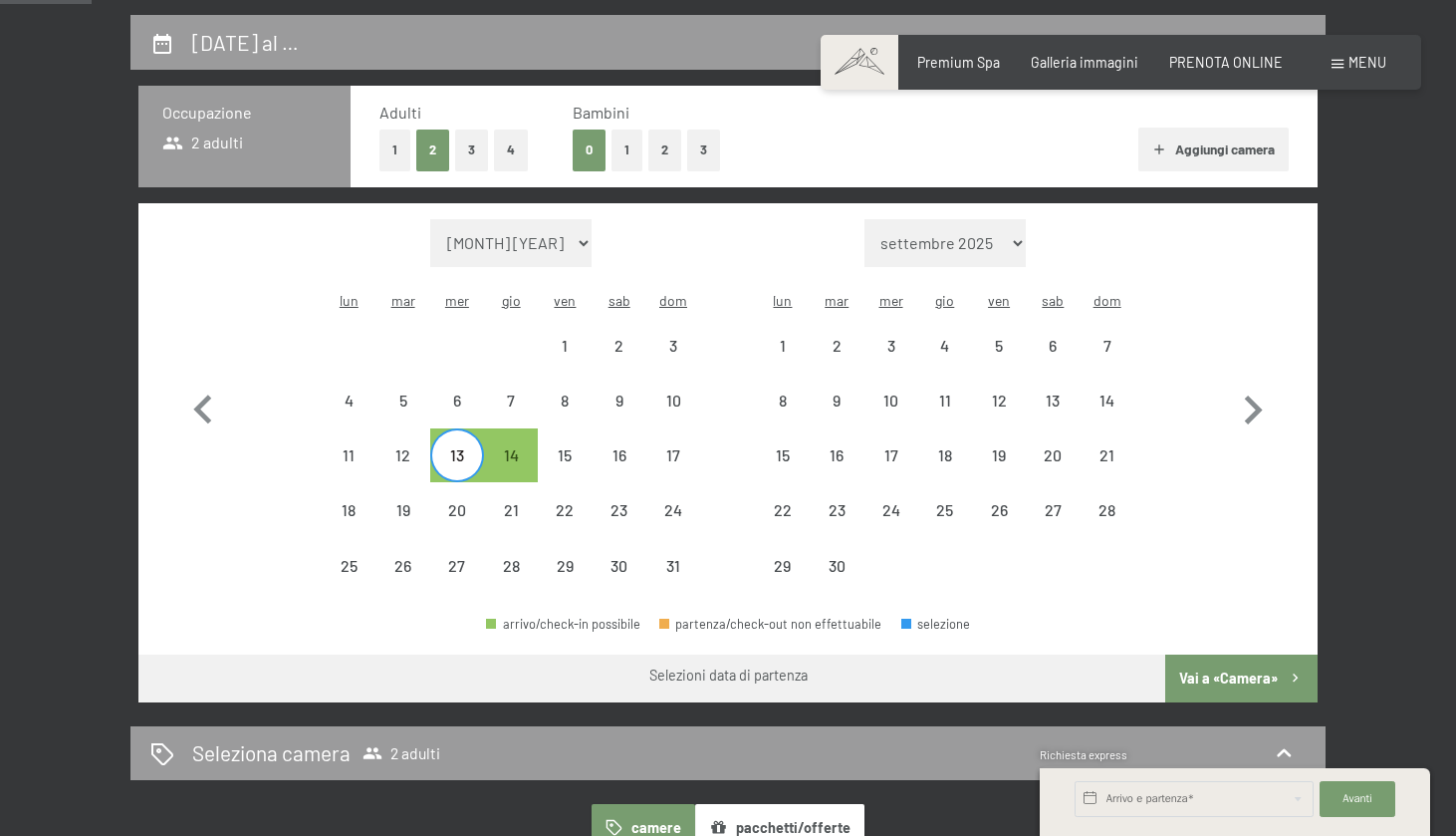 click on "13" at bounding box center [457, 472] 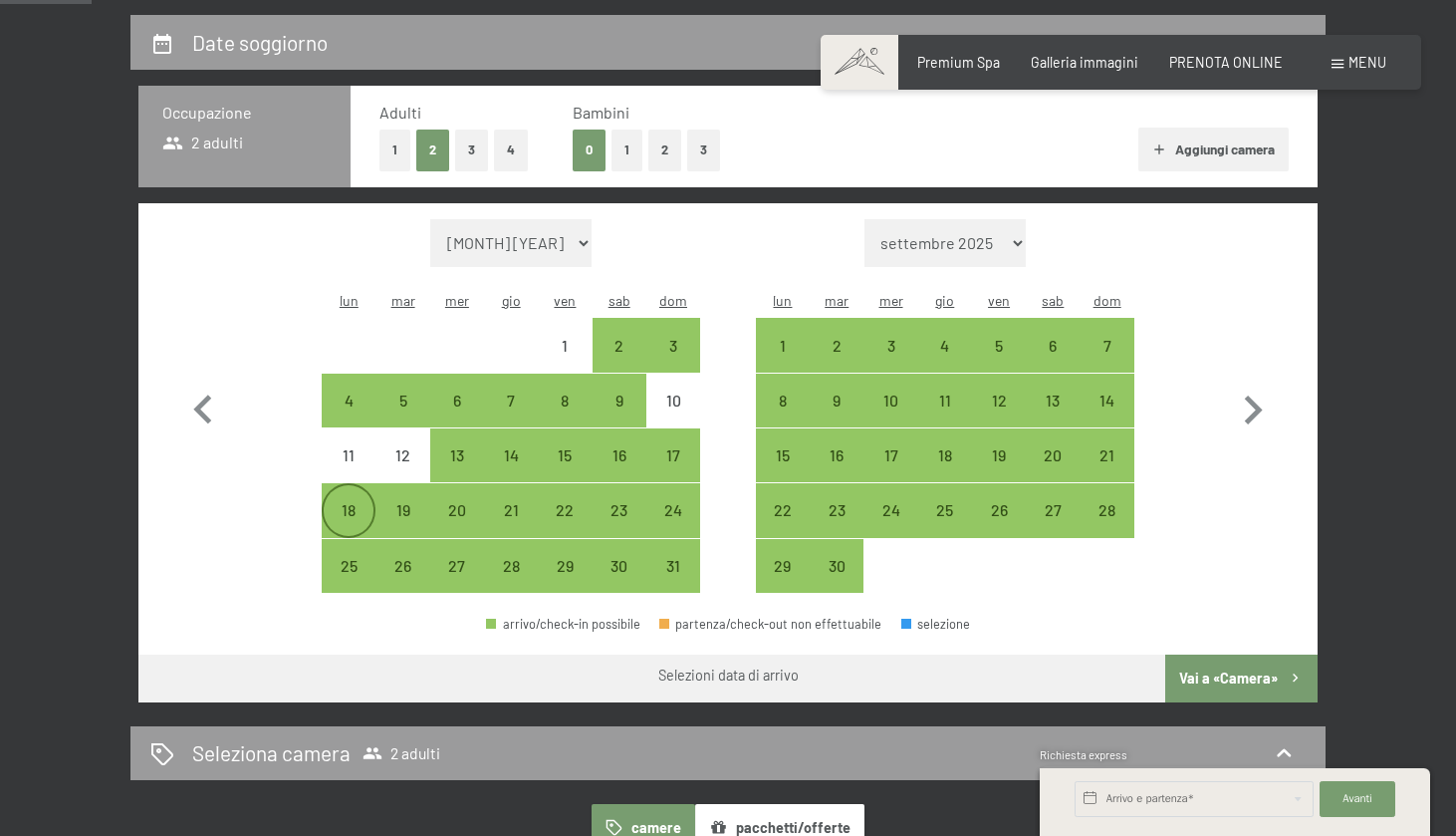 click on "18" at bounding box center (349, 527) 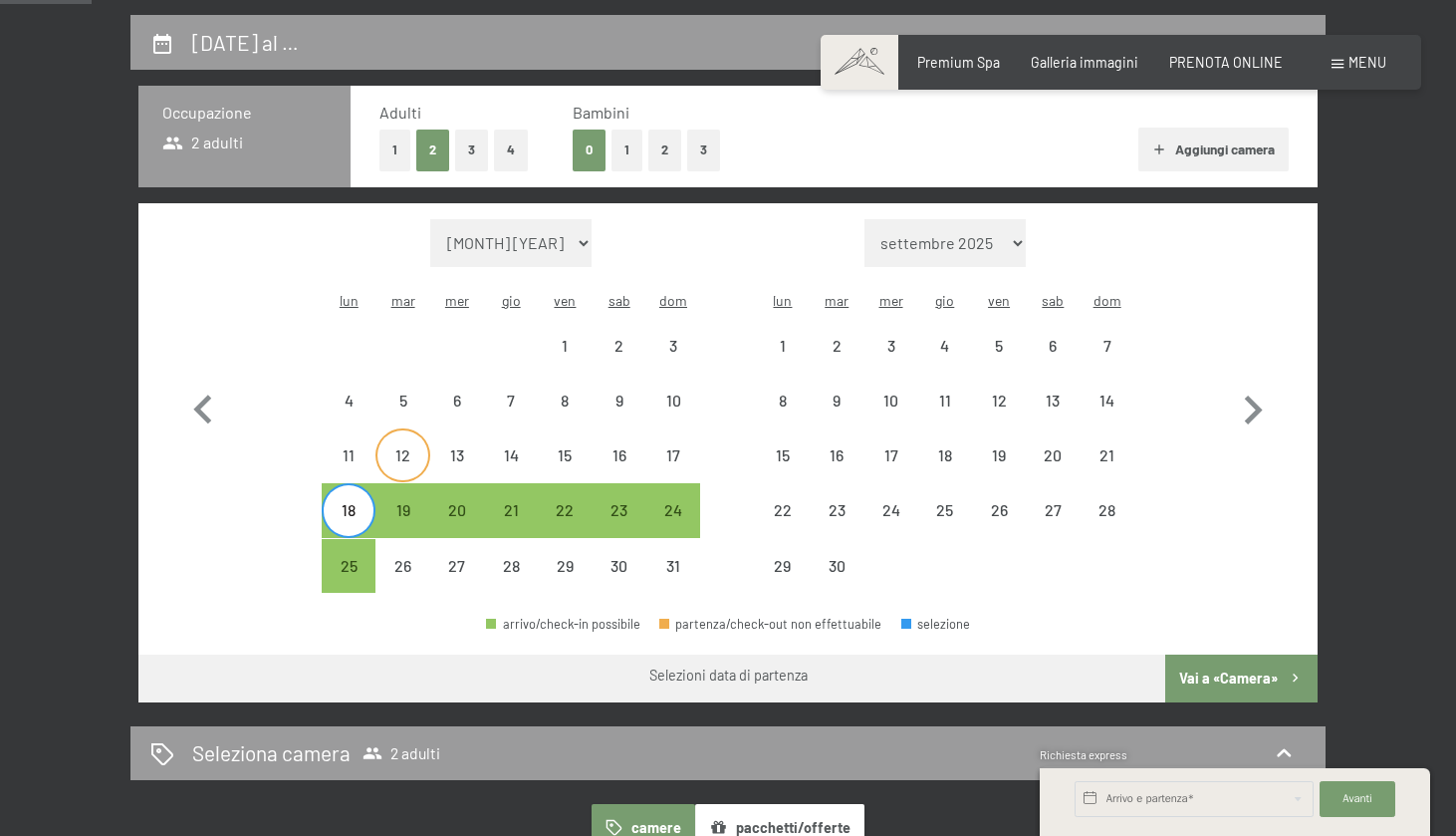 click on "12" at bounding box center (402, 472) 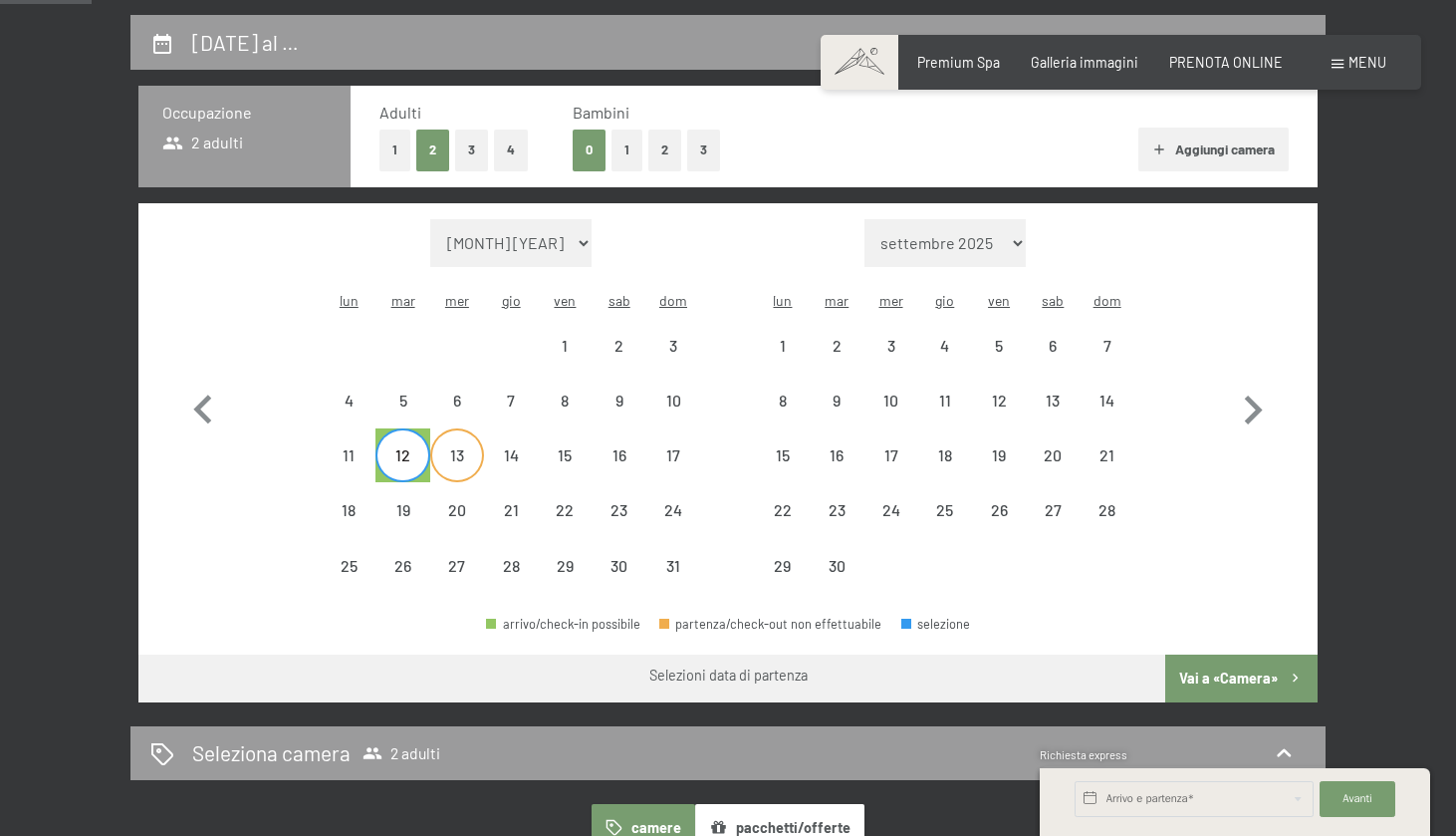 click on "13" at bounding box center [457, 472] 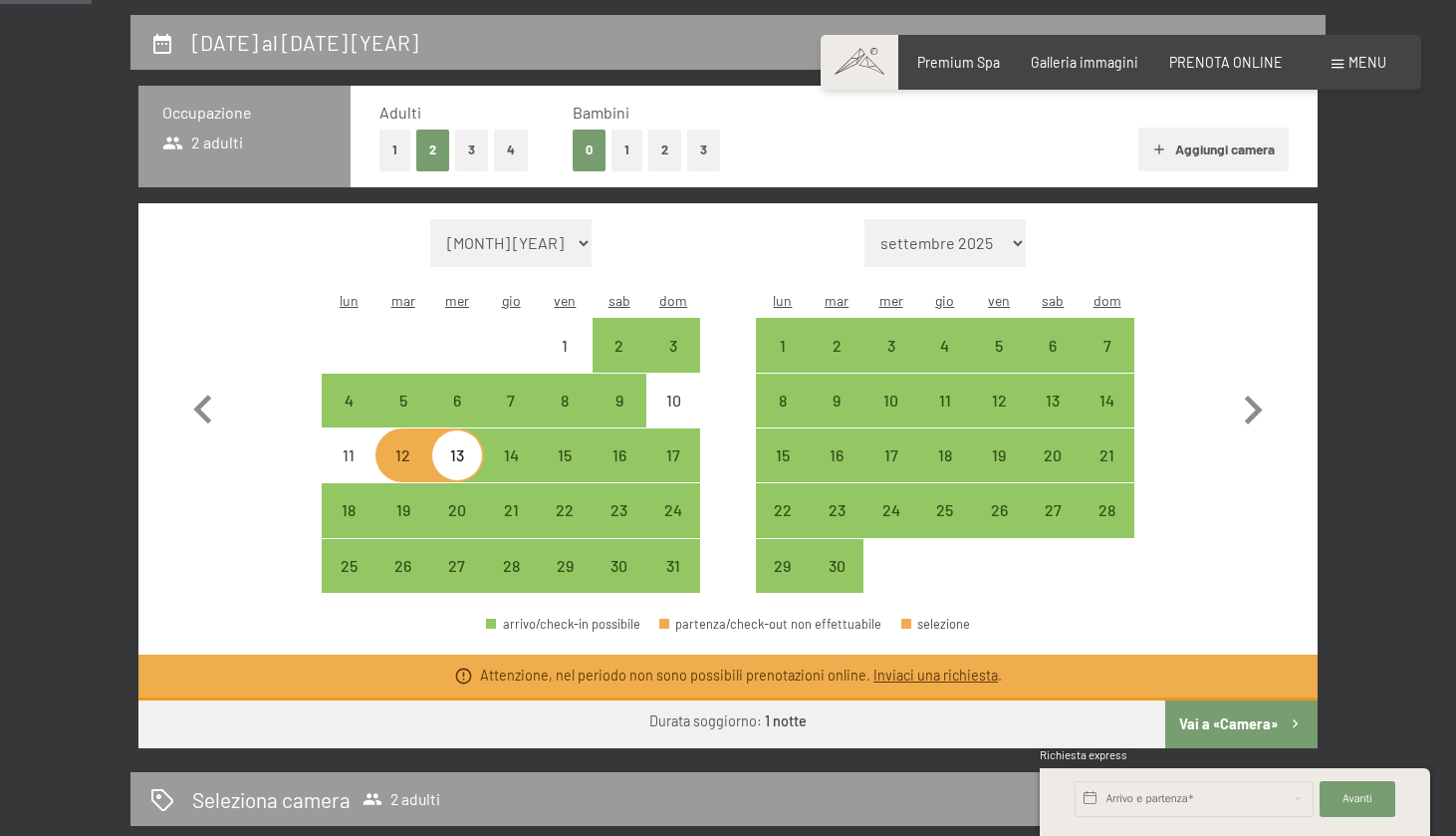 click on "13" at bounding box center [457, 472] 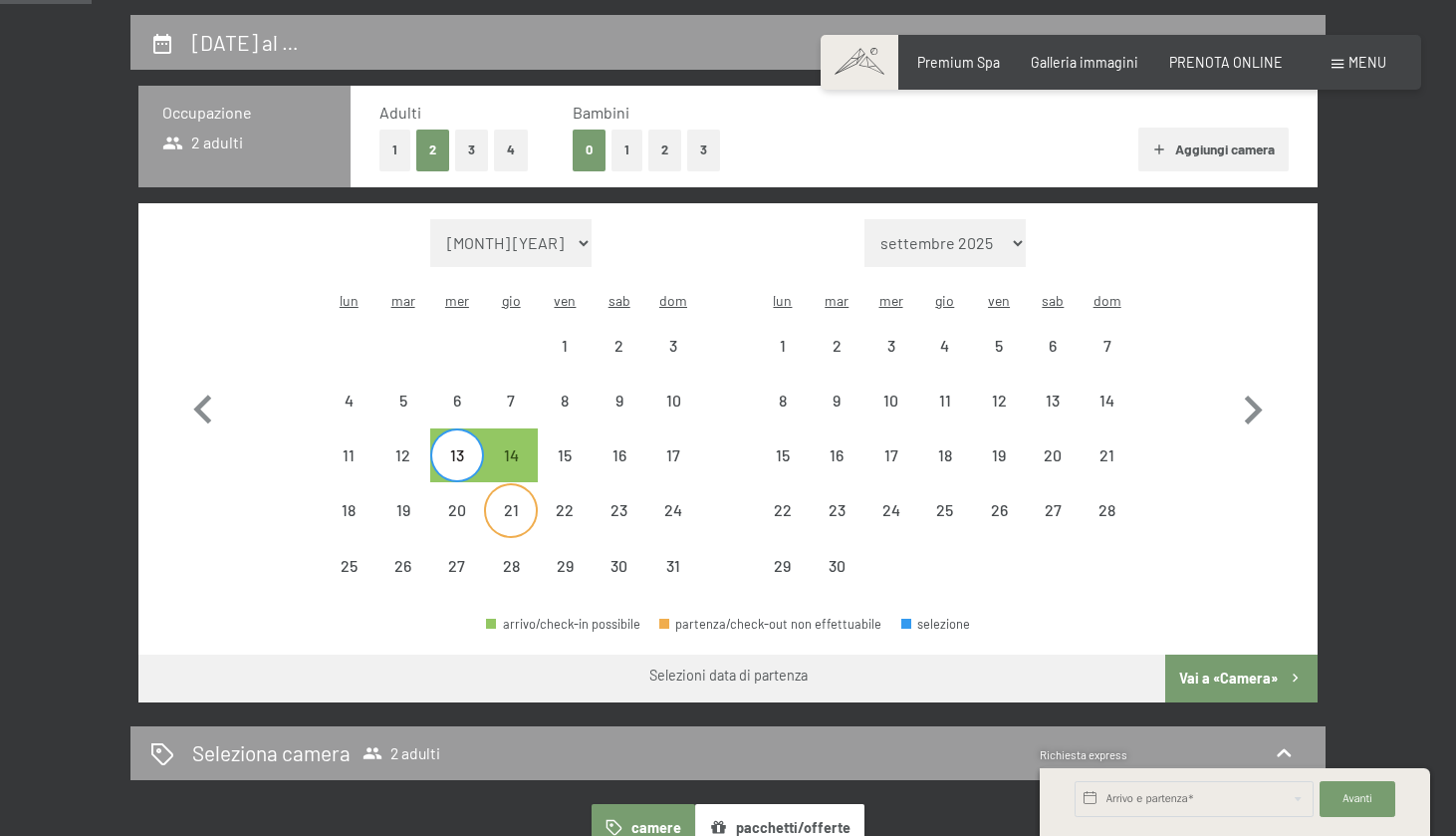 click on "21" at bounding box center (511, 527) 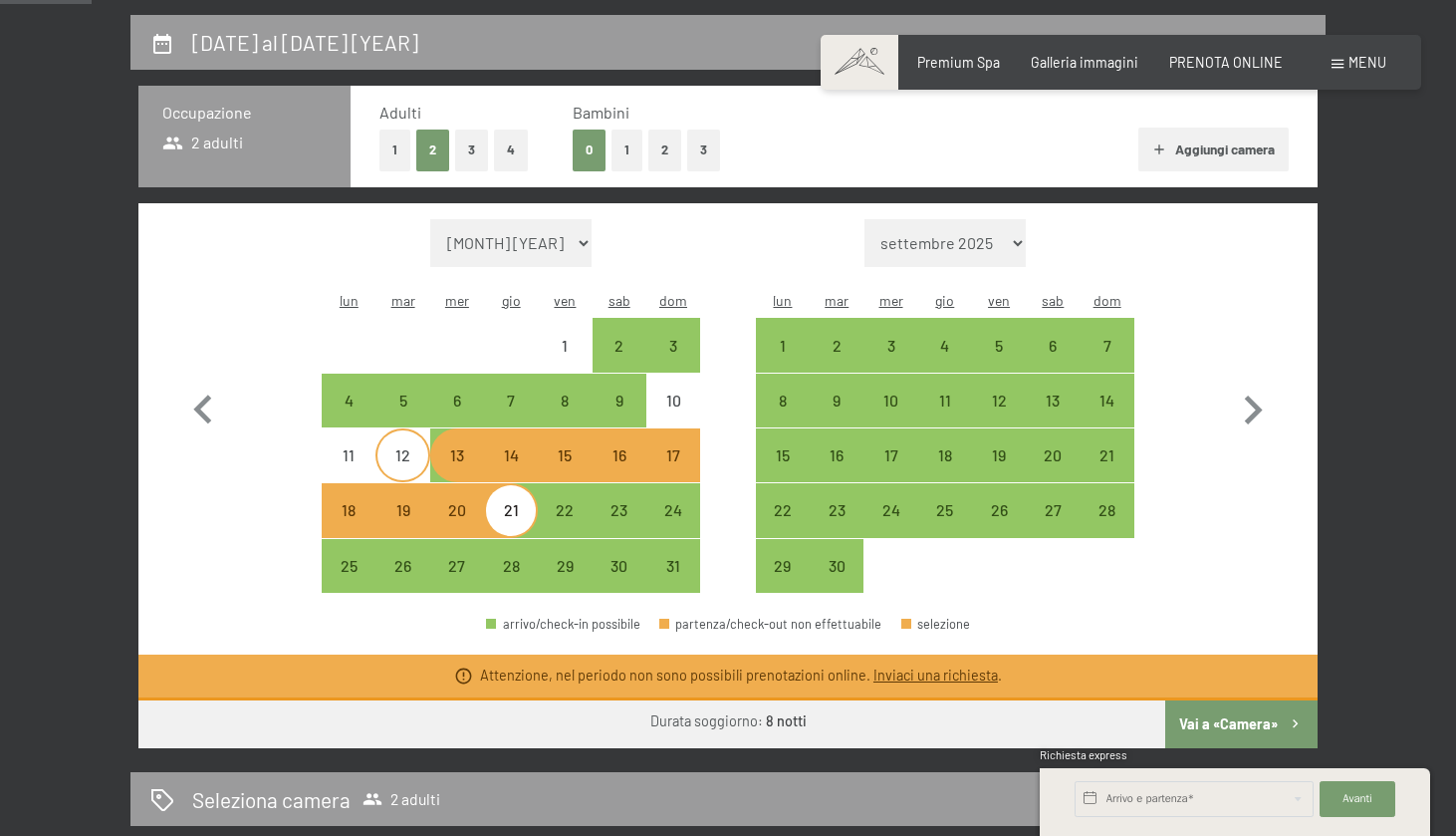 click on "12" at bounding box center [402, 472] 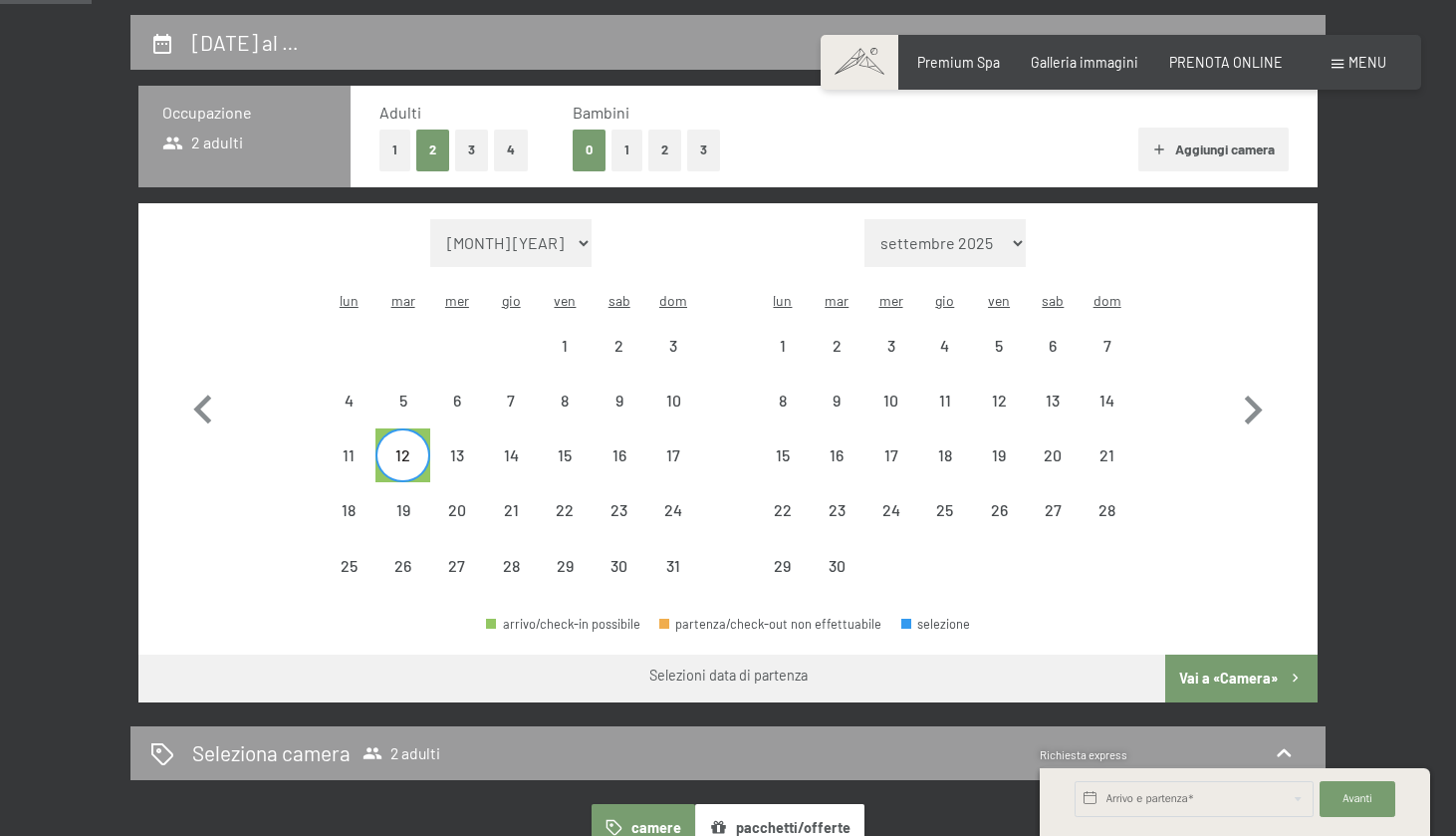 click on "11" at bounding box center (349, 455) 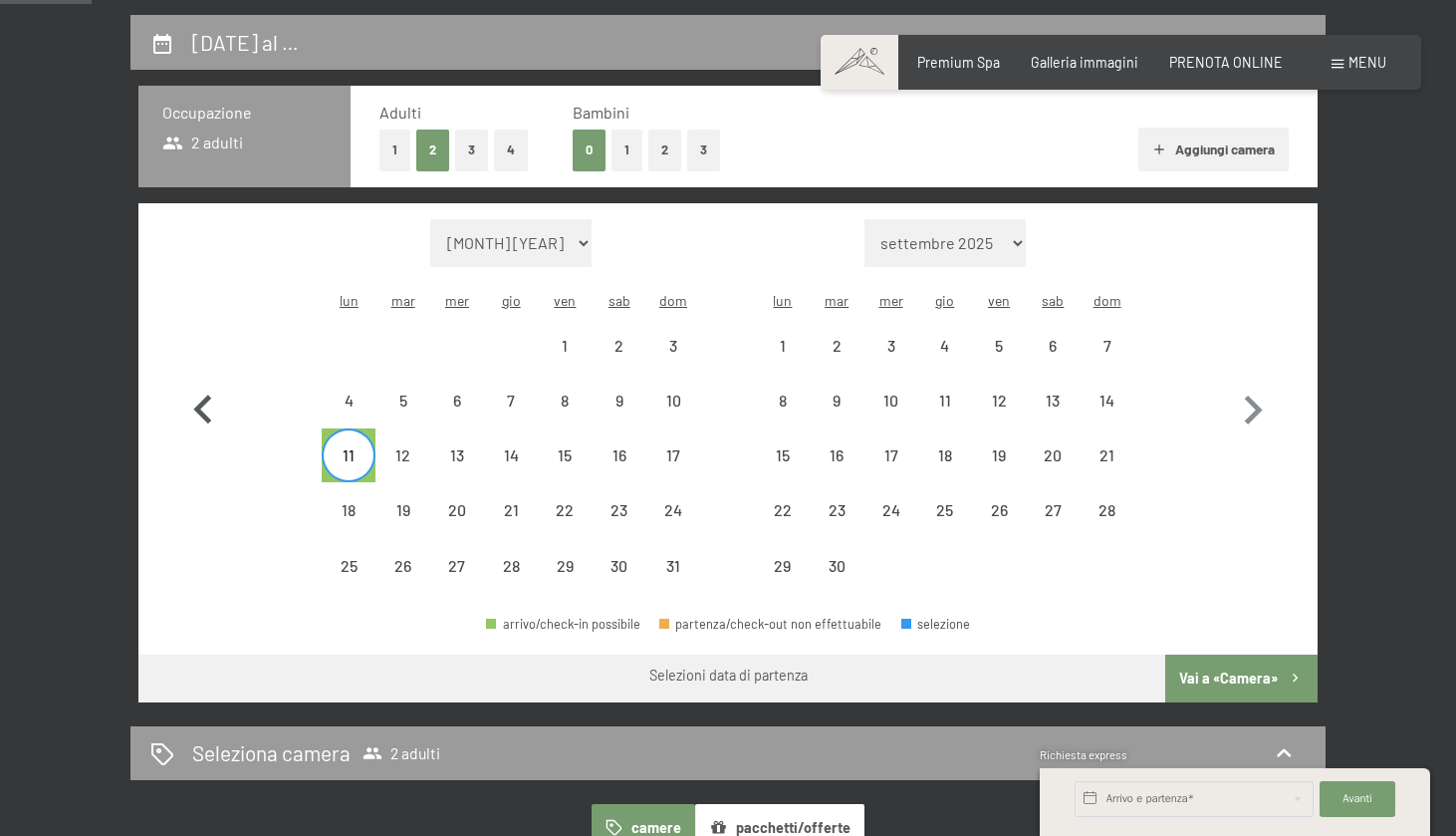 click 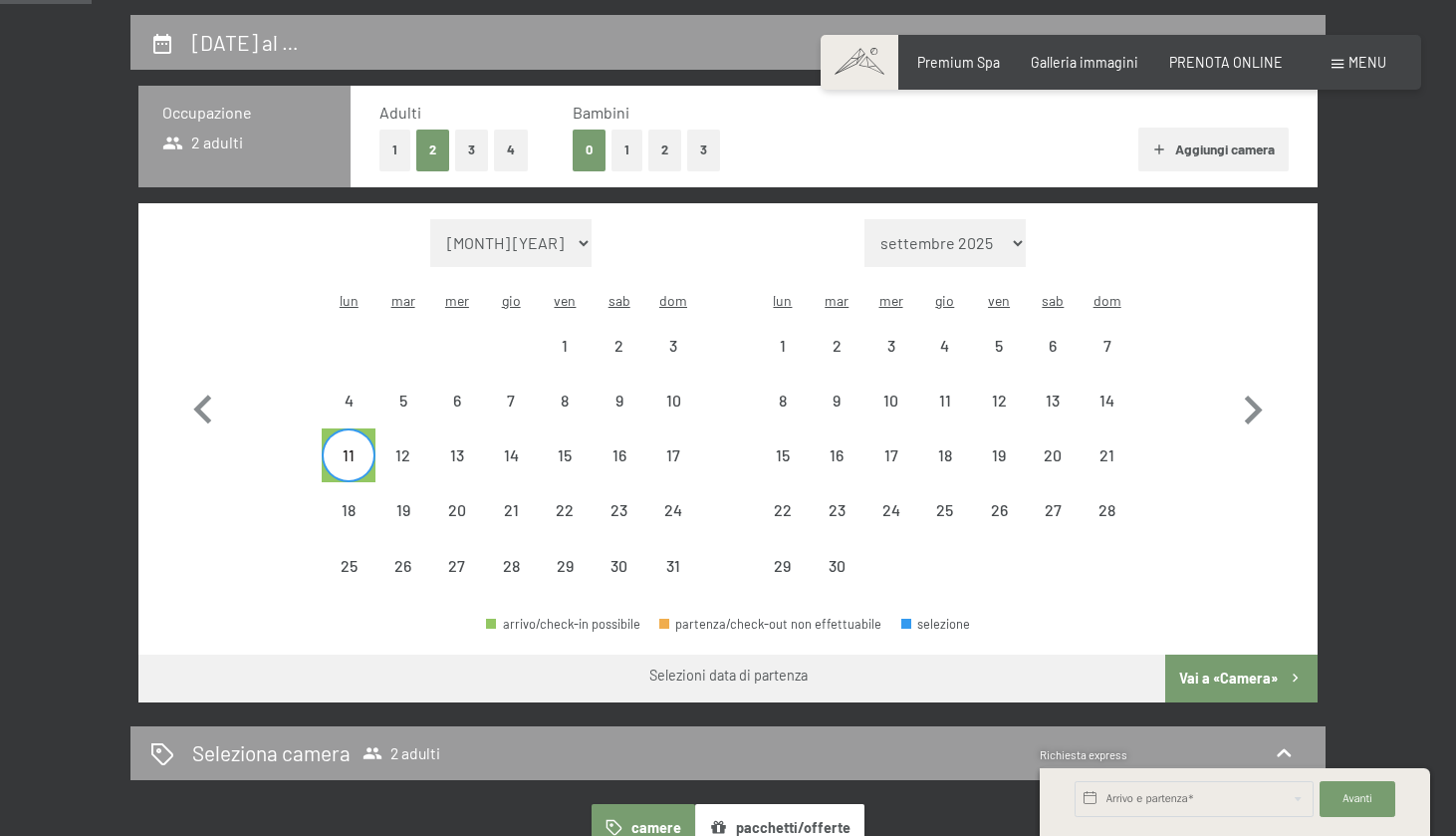 click on "1" at bounding box center (626, 149) 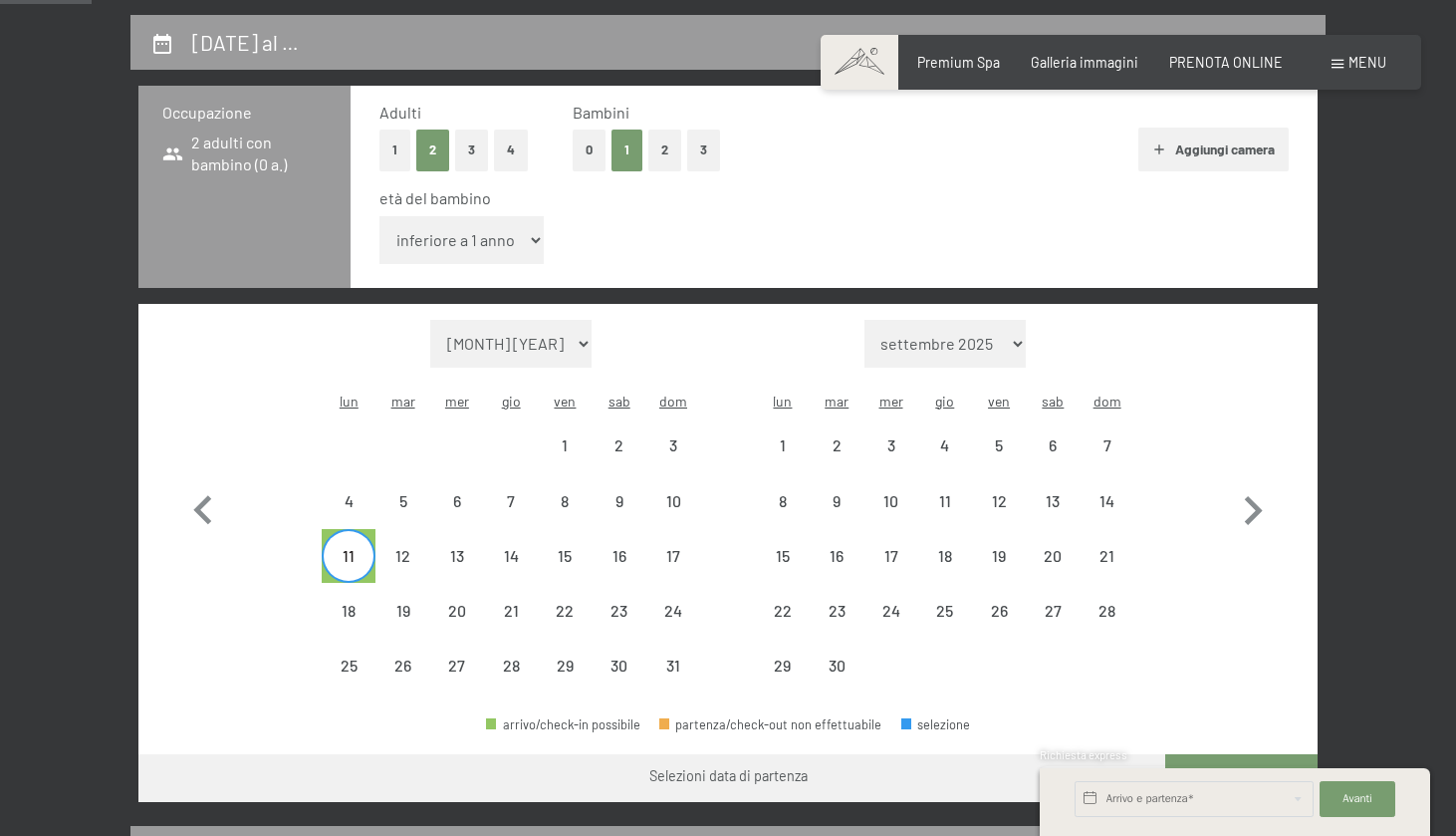 select on "12" 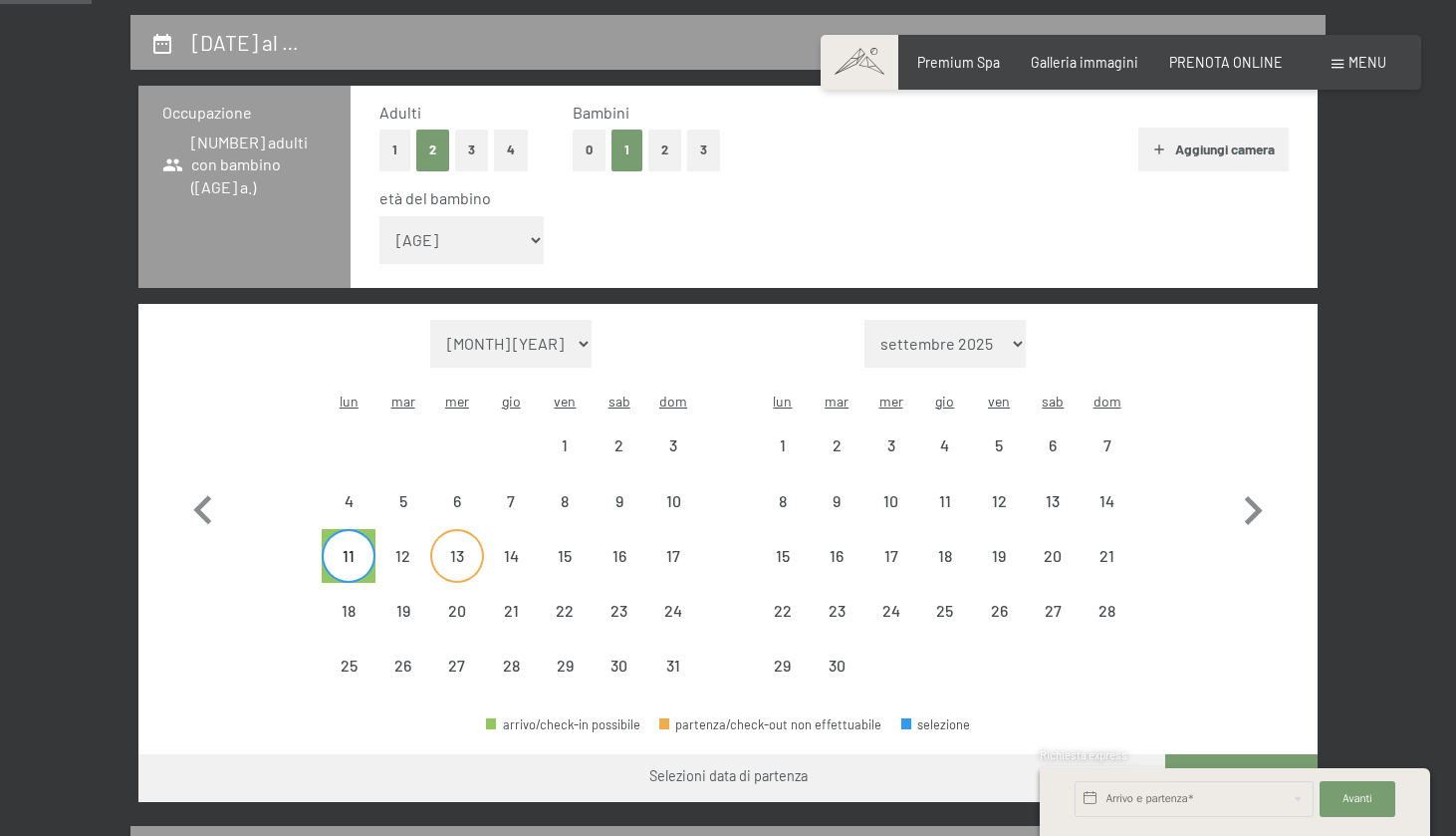 click on "13" at bounding box center [457, 573] 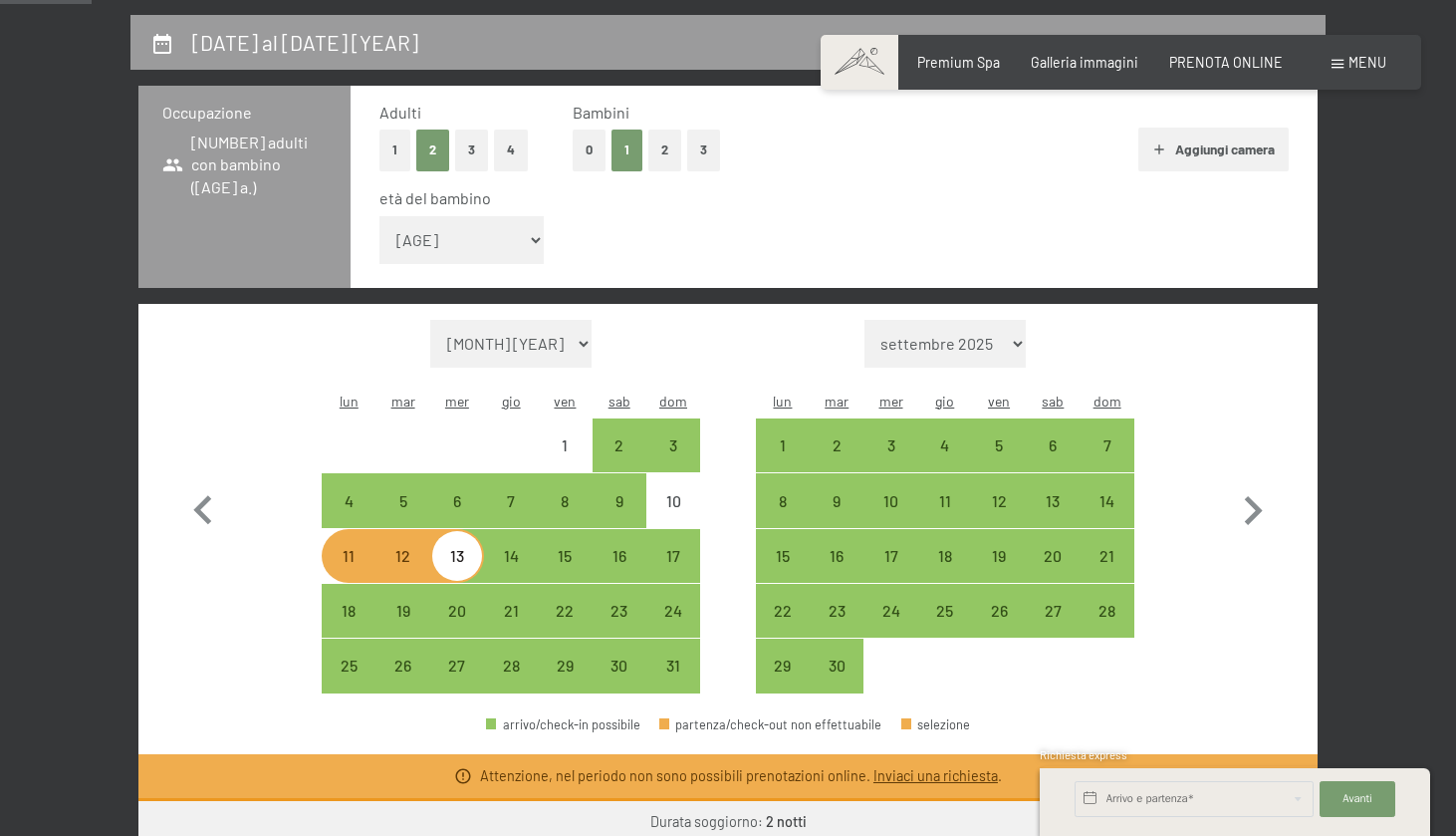 click on "11" at bounding box center [349, 573] 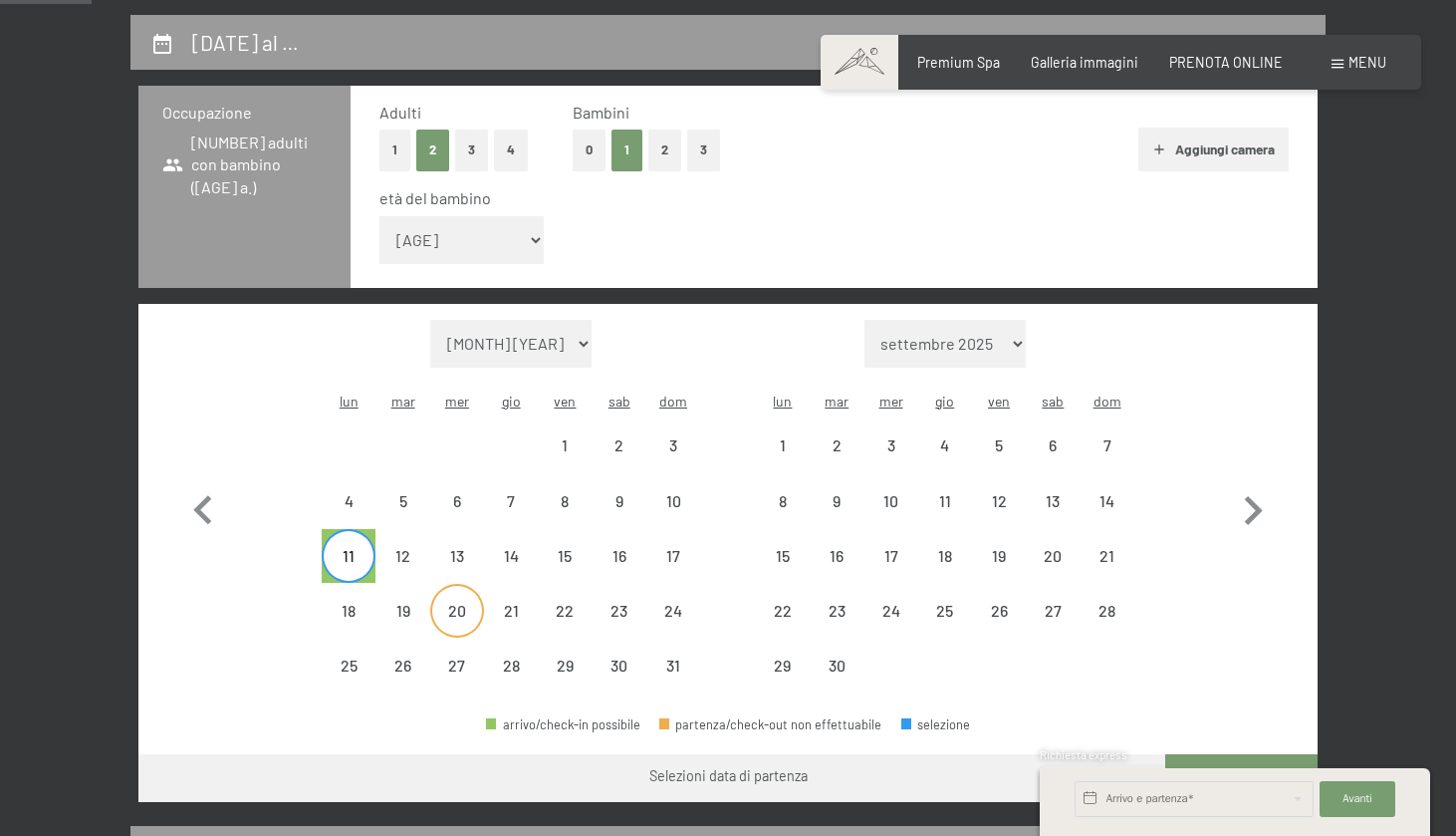 click on "20" at bounding box center (457, 628) 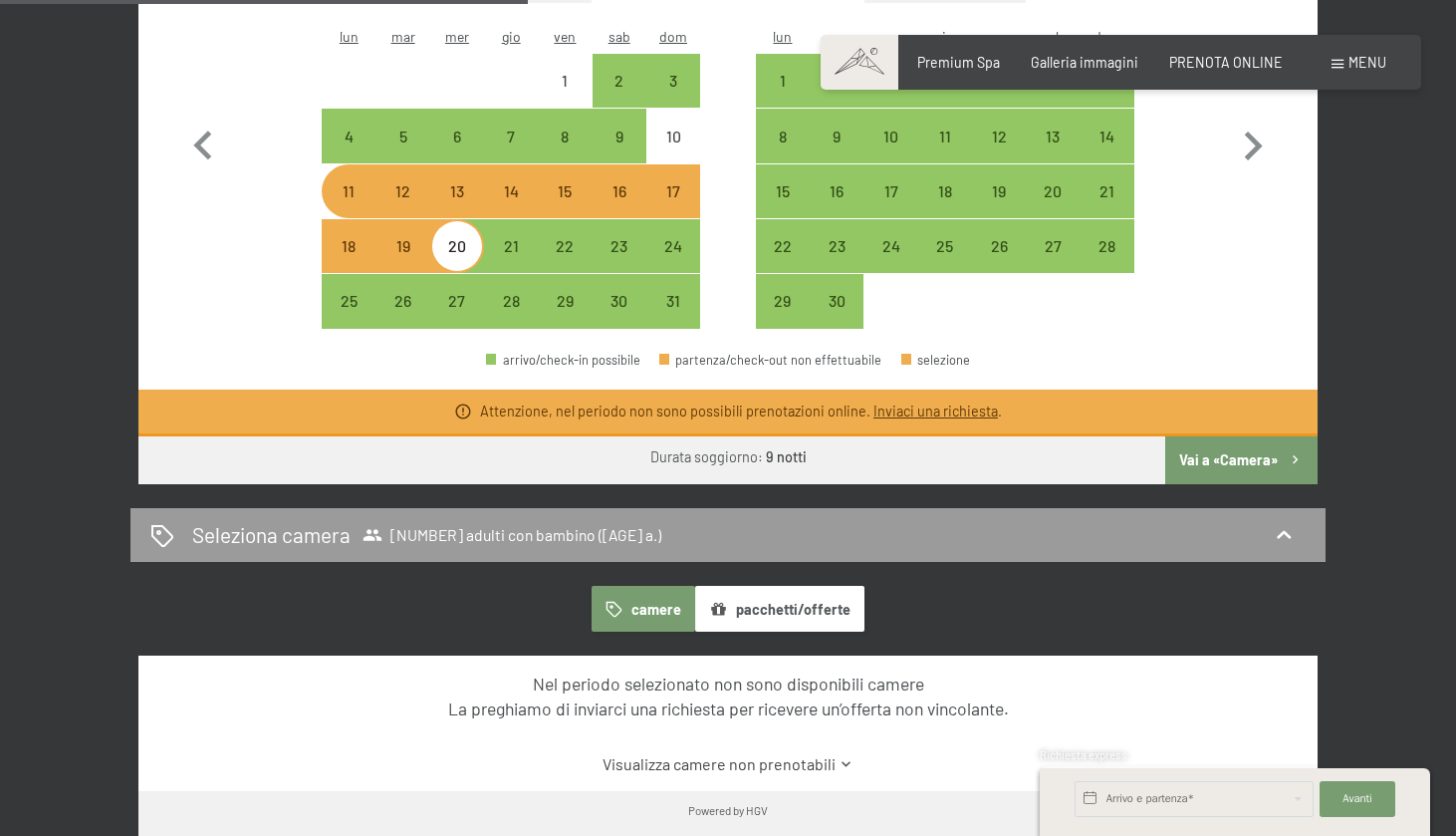 scroll, scrollTop: 818, scrollLeft: 0, axis: vertical 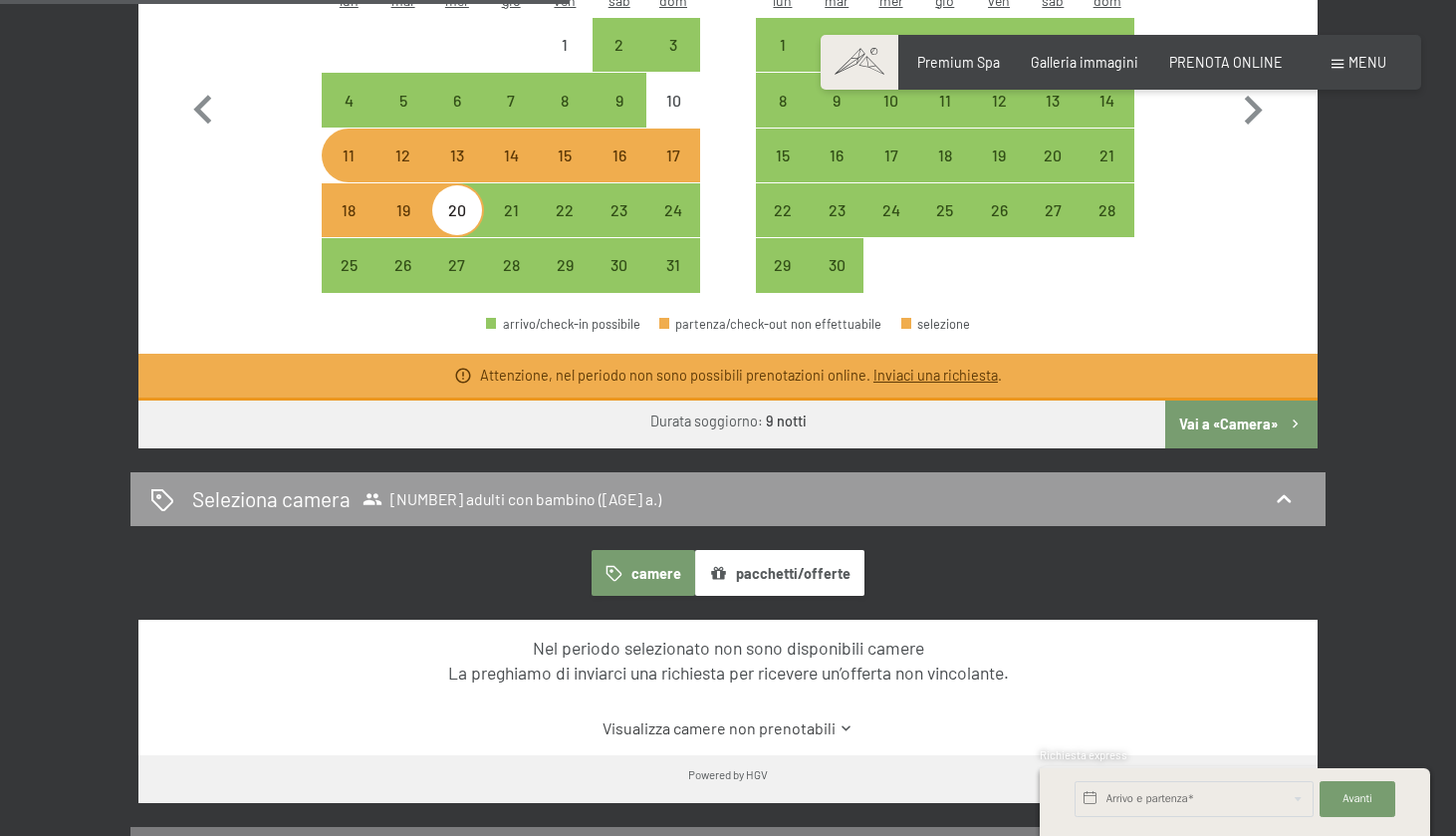 click on "pacchetti/offerte" at bounding box center (780, 573) 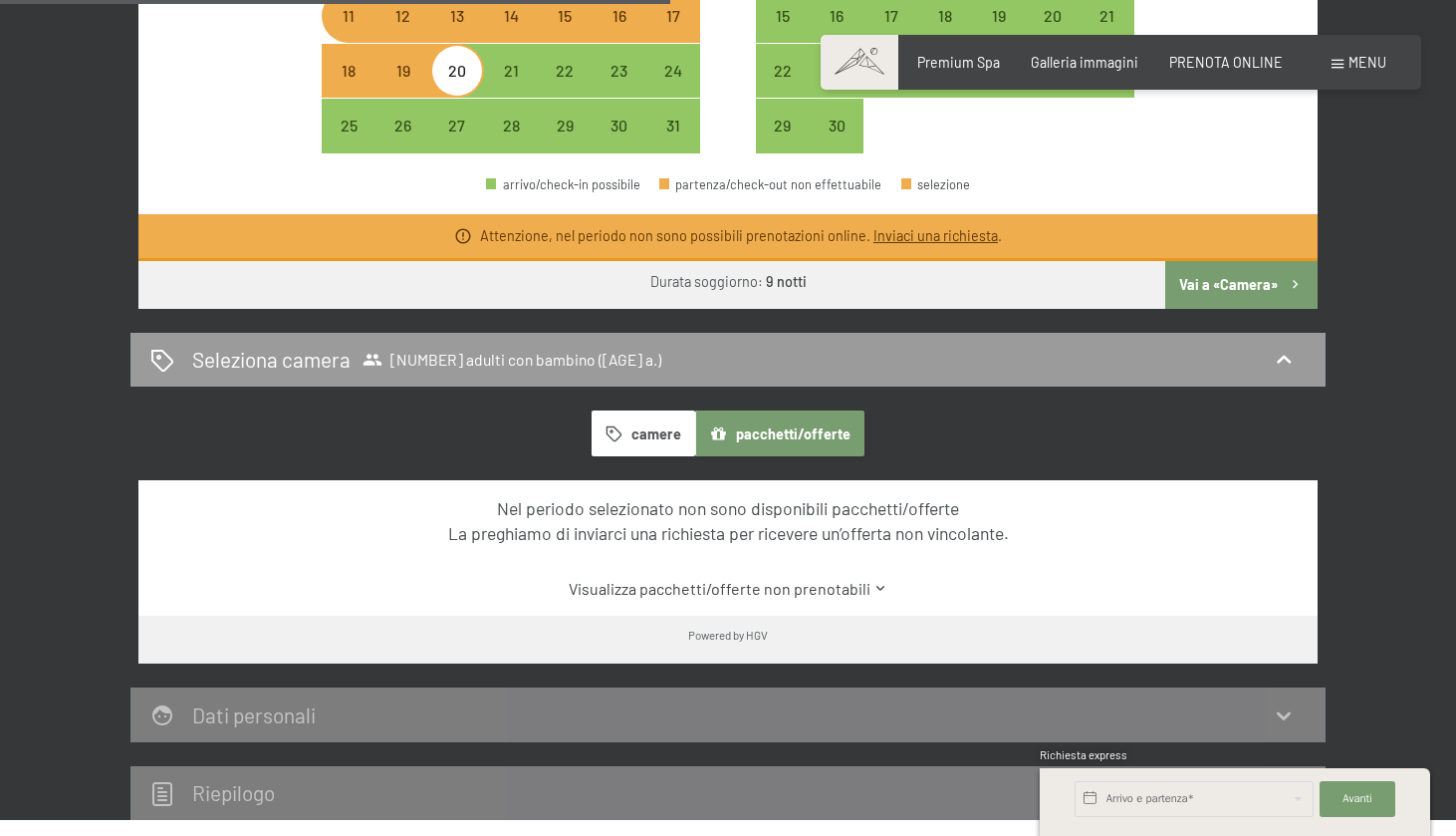 scroll, scrollTop: 965, scrollLeft: 0, axis: vertical 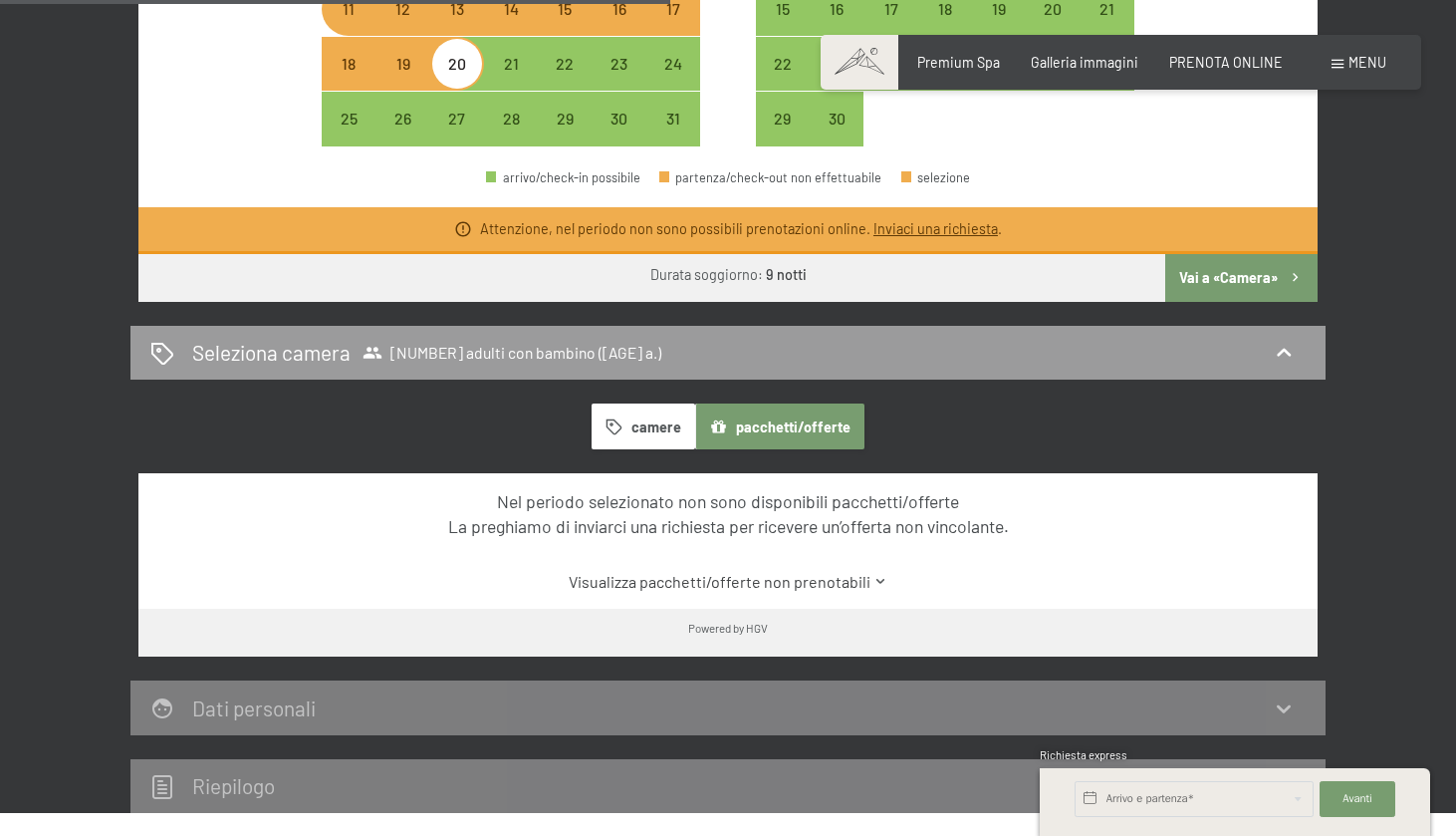 click on "Visualizza pacchetti/offerte non prenotabili" at bounding box center (728, 582) 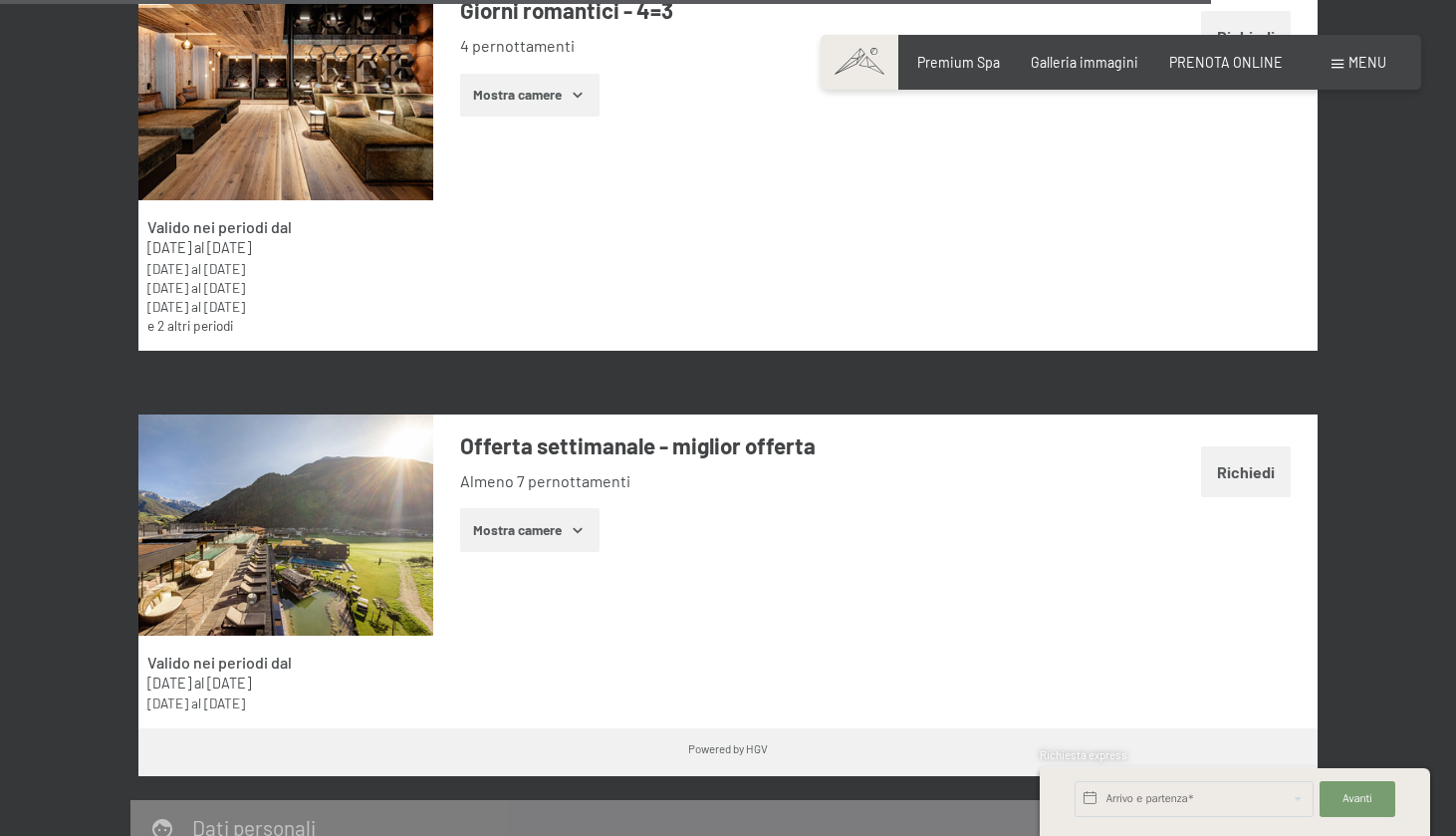 scroll, scrollTop: 6215, scrollLeft: 0, axis: vertical 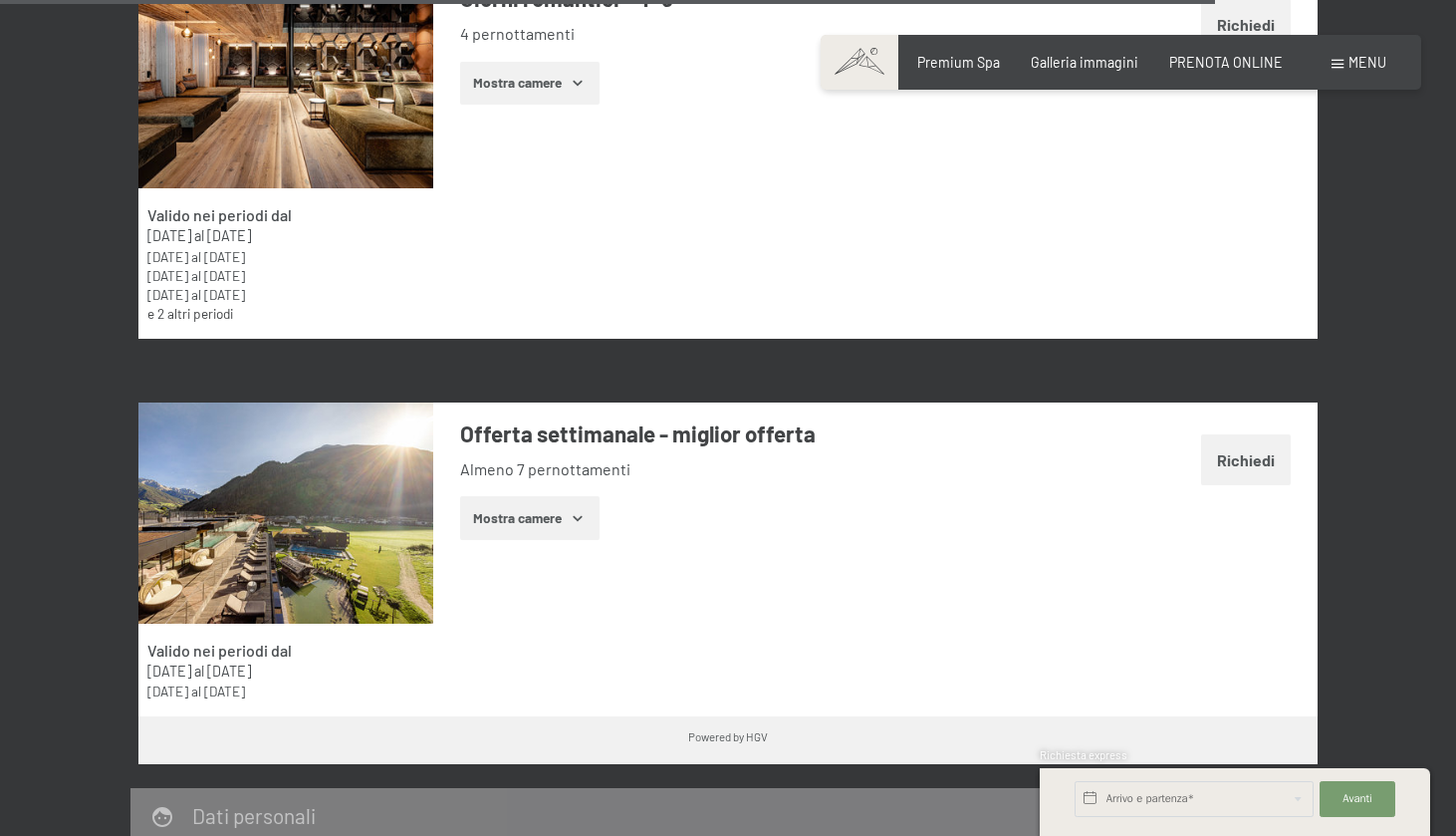 click on "Mostra camere" at bounding box center (530, 518) 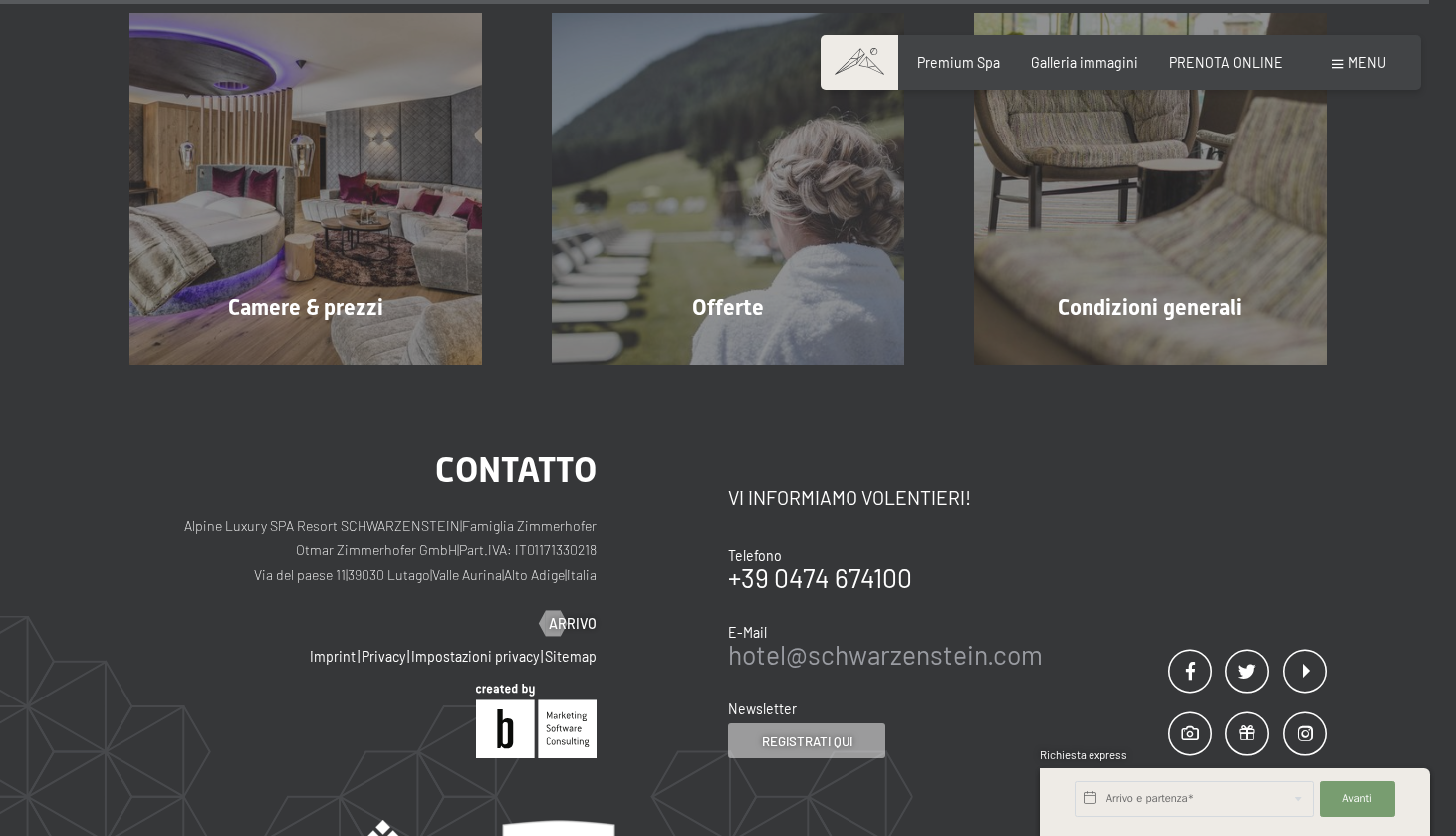 scroll, scrollTop: 12239, scrollLeft: 0, axis: vertical 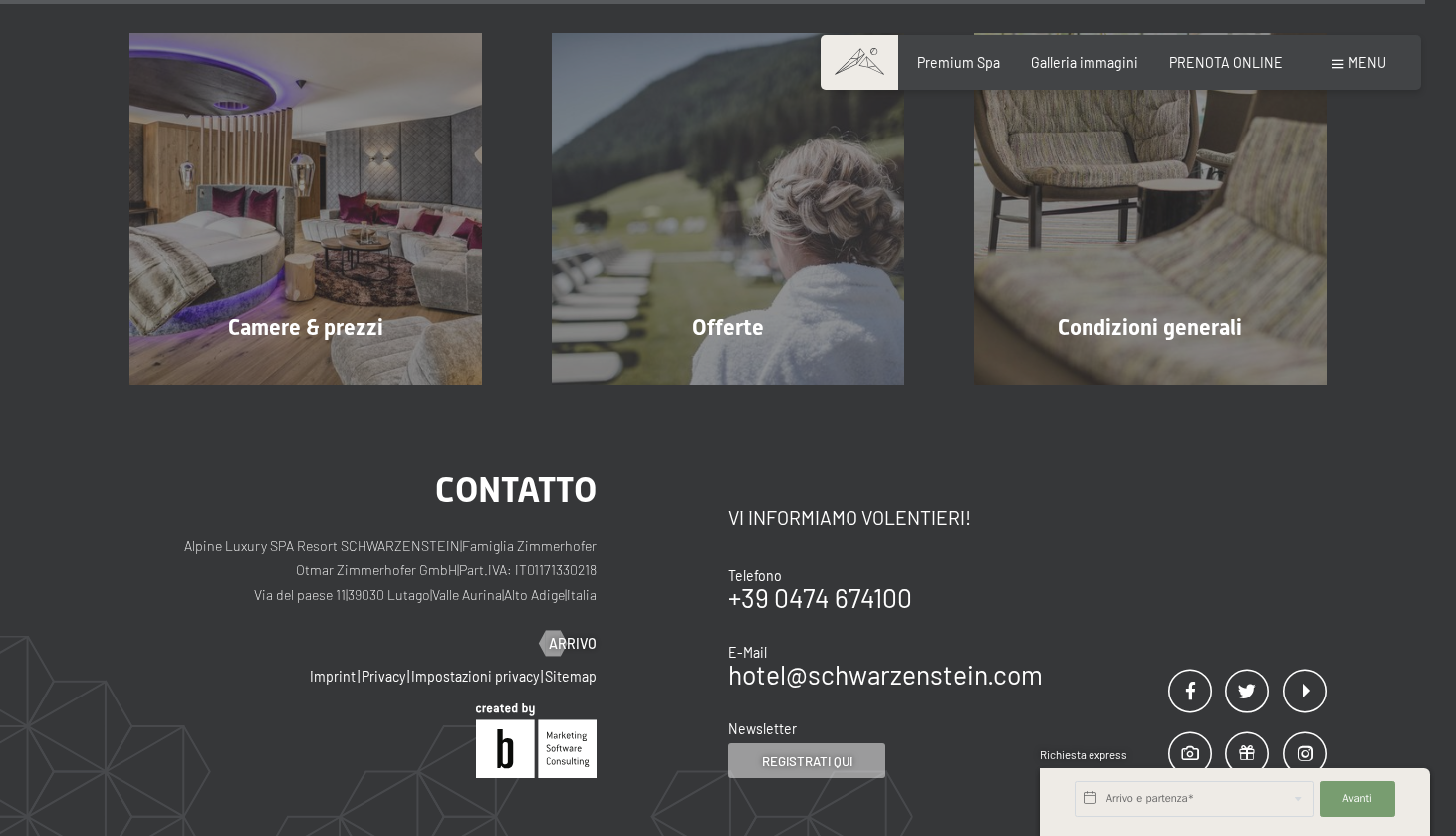 drag, startPoint x: 360, startPoint y: 780, endPoint x: 458, endPoint y: 784, distance: 98.0816 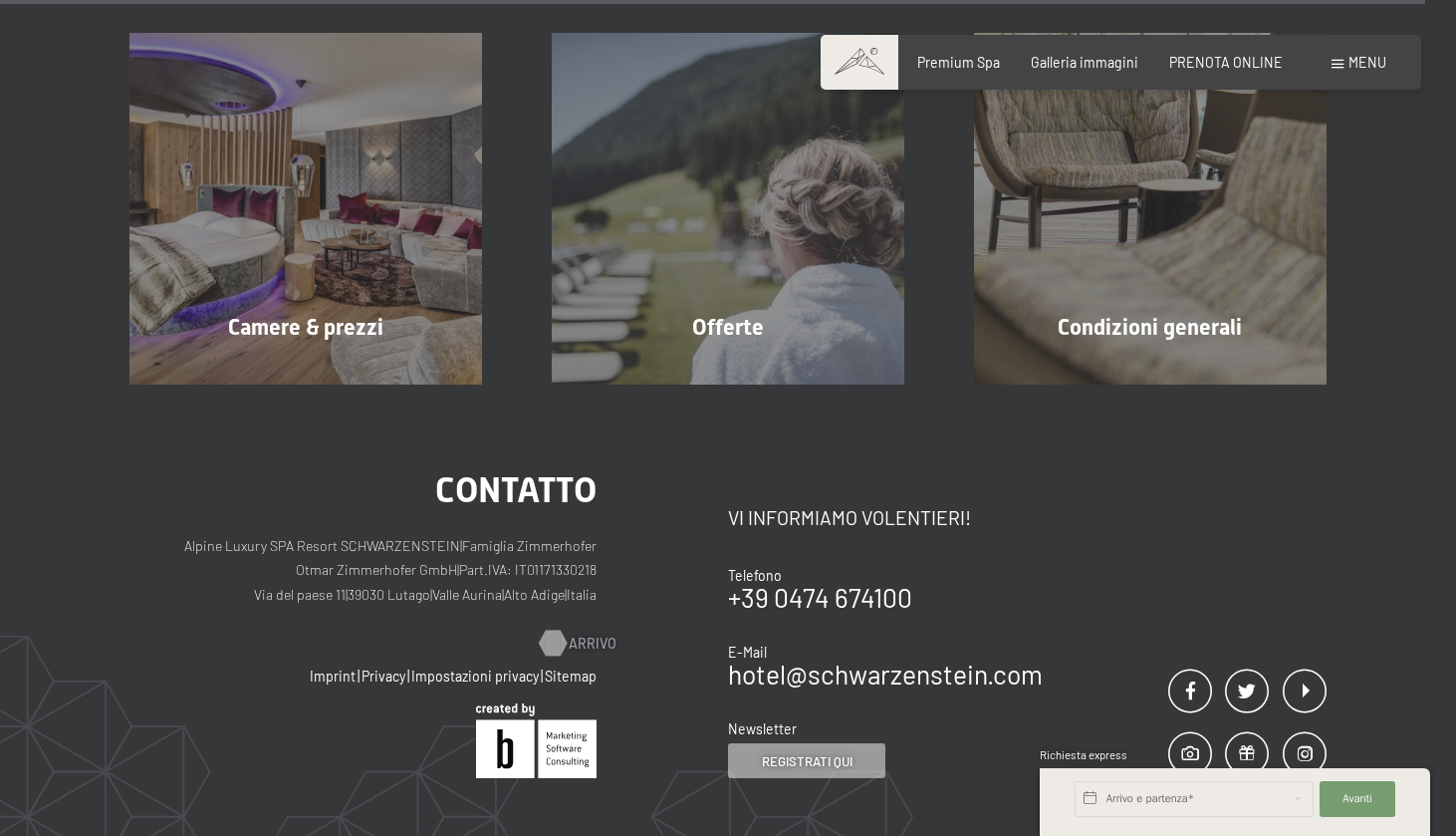 click at bounding box center [553, 643] 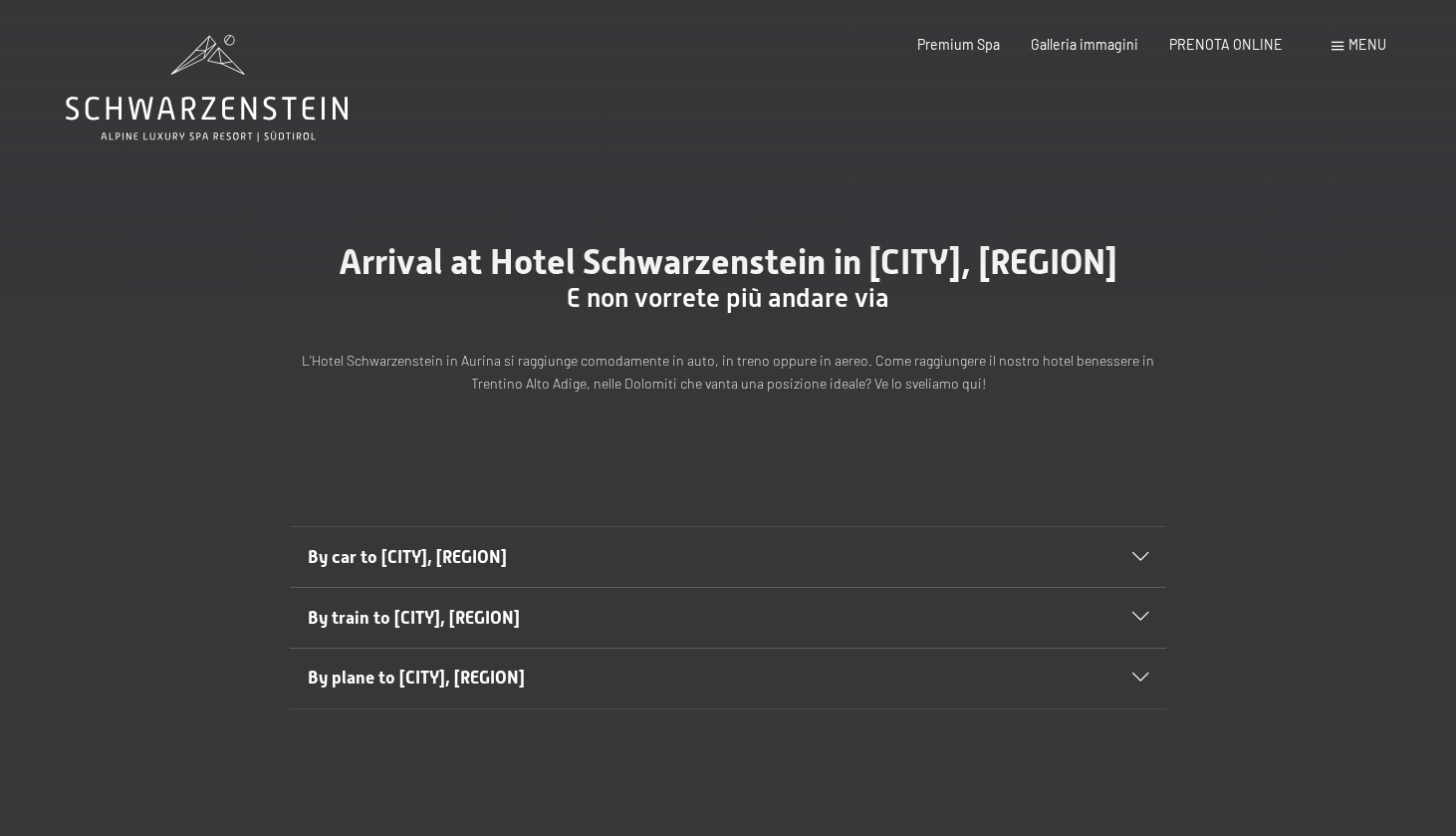 scroll, scrollTop: 0, scrollLeft: 0, axis: both 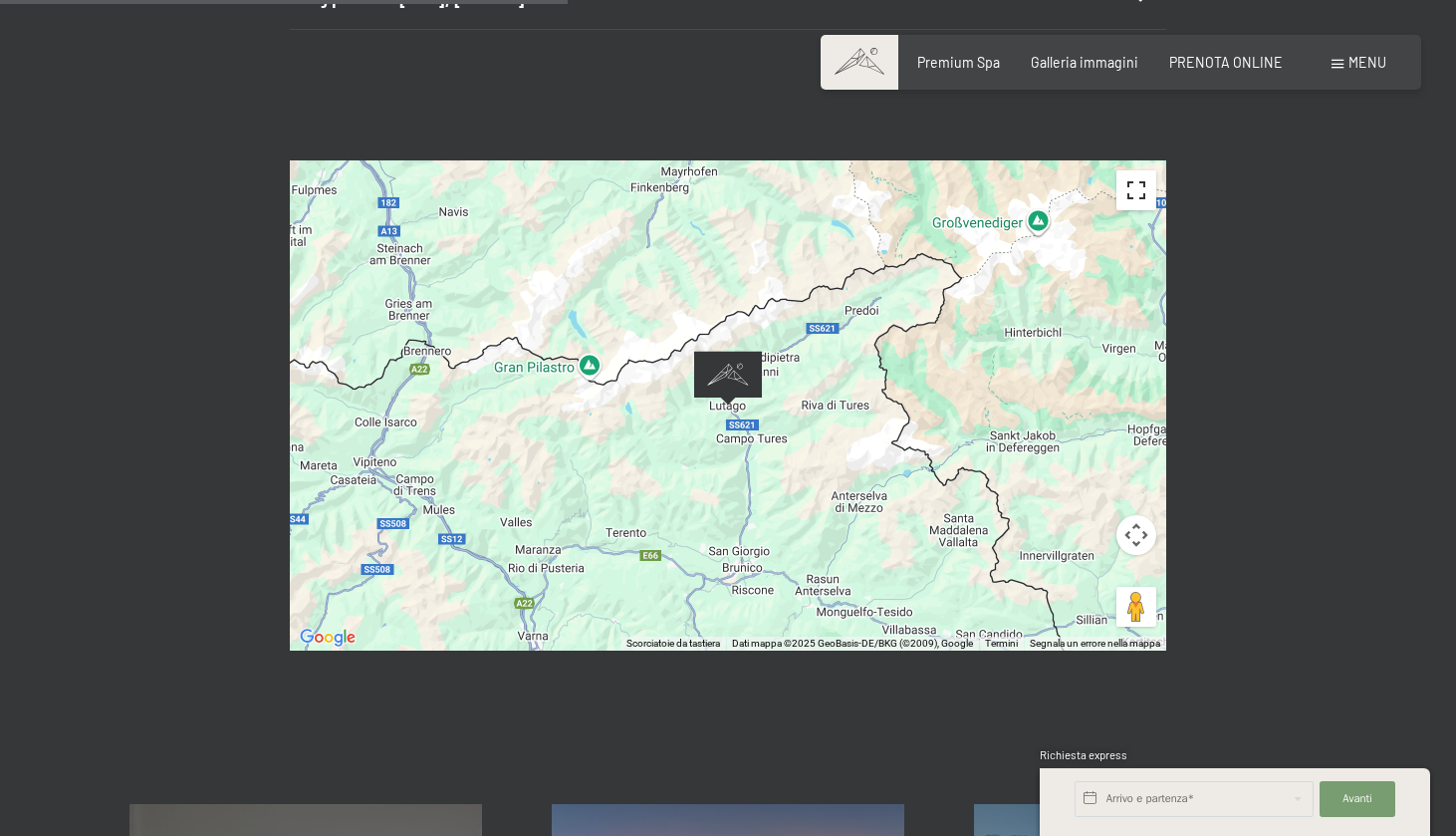 click at bounding box center (1136, 190) 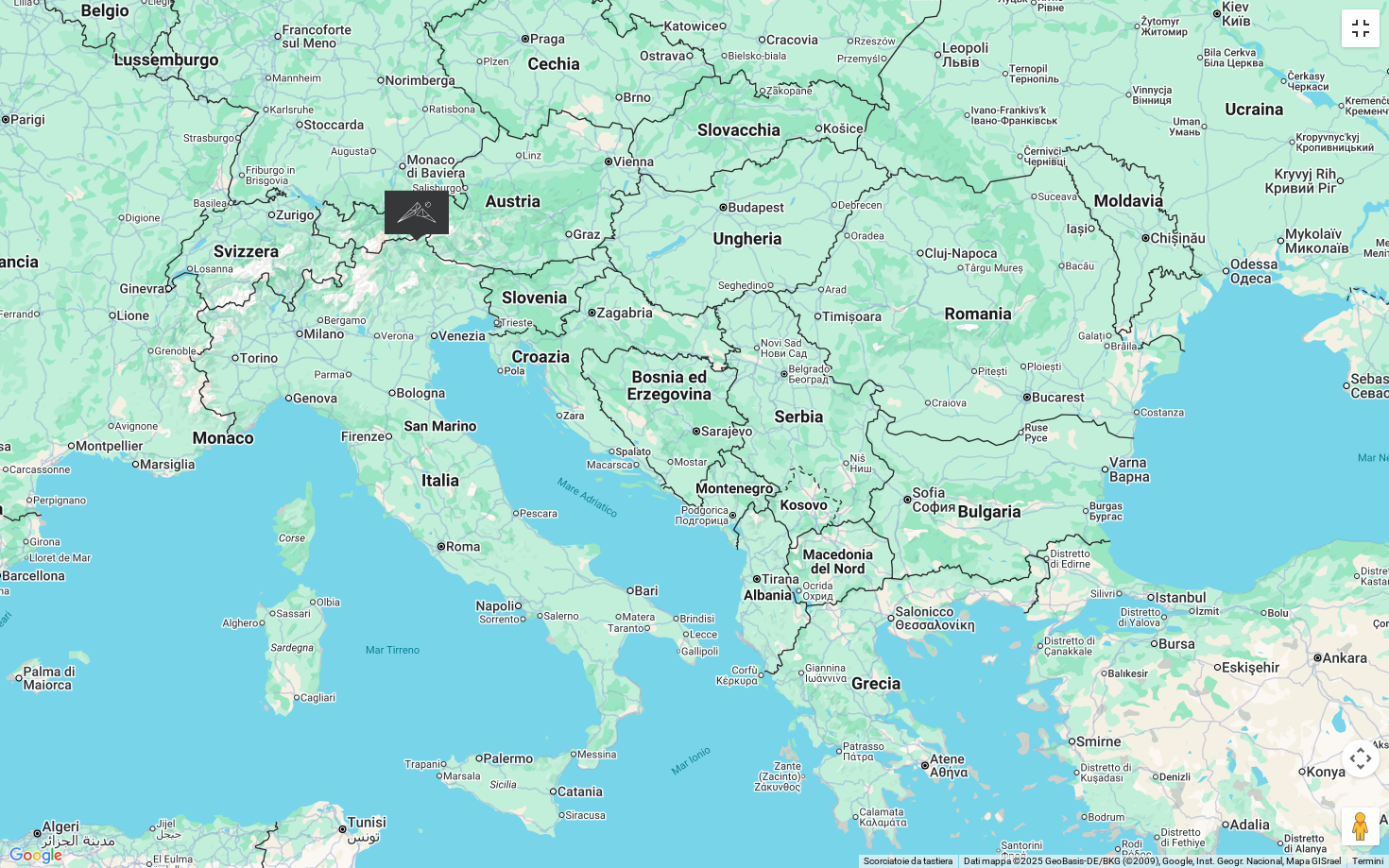 click at bounding box center [1361, 28] 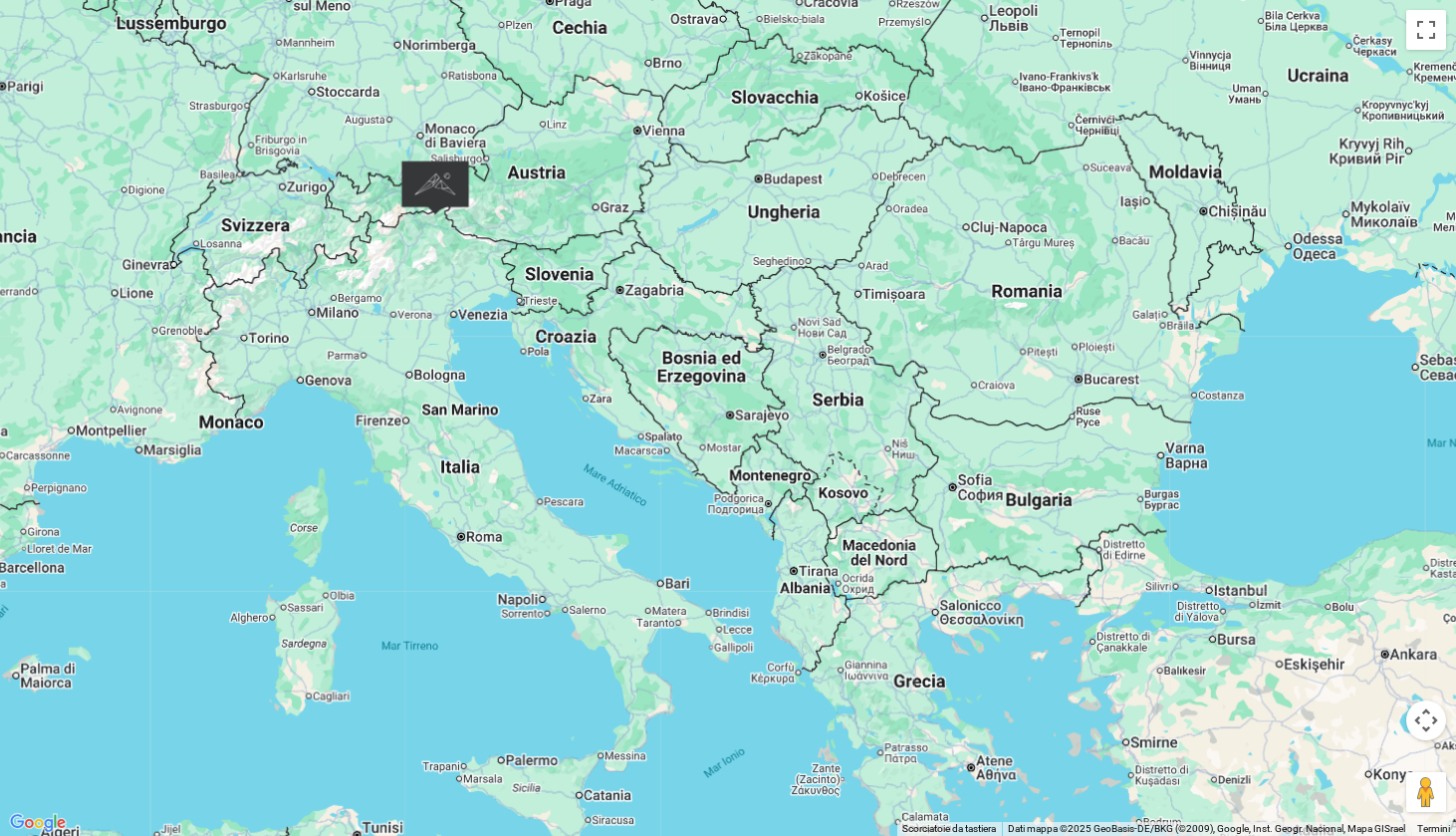 scroll, scrollTop: 940, scrollLeft: 0, axis: vertical 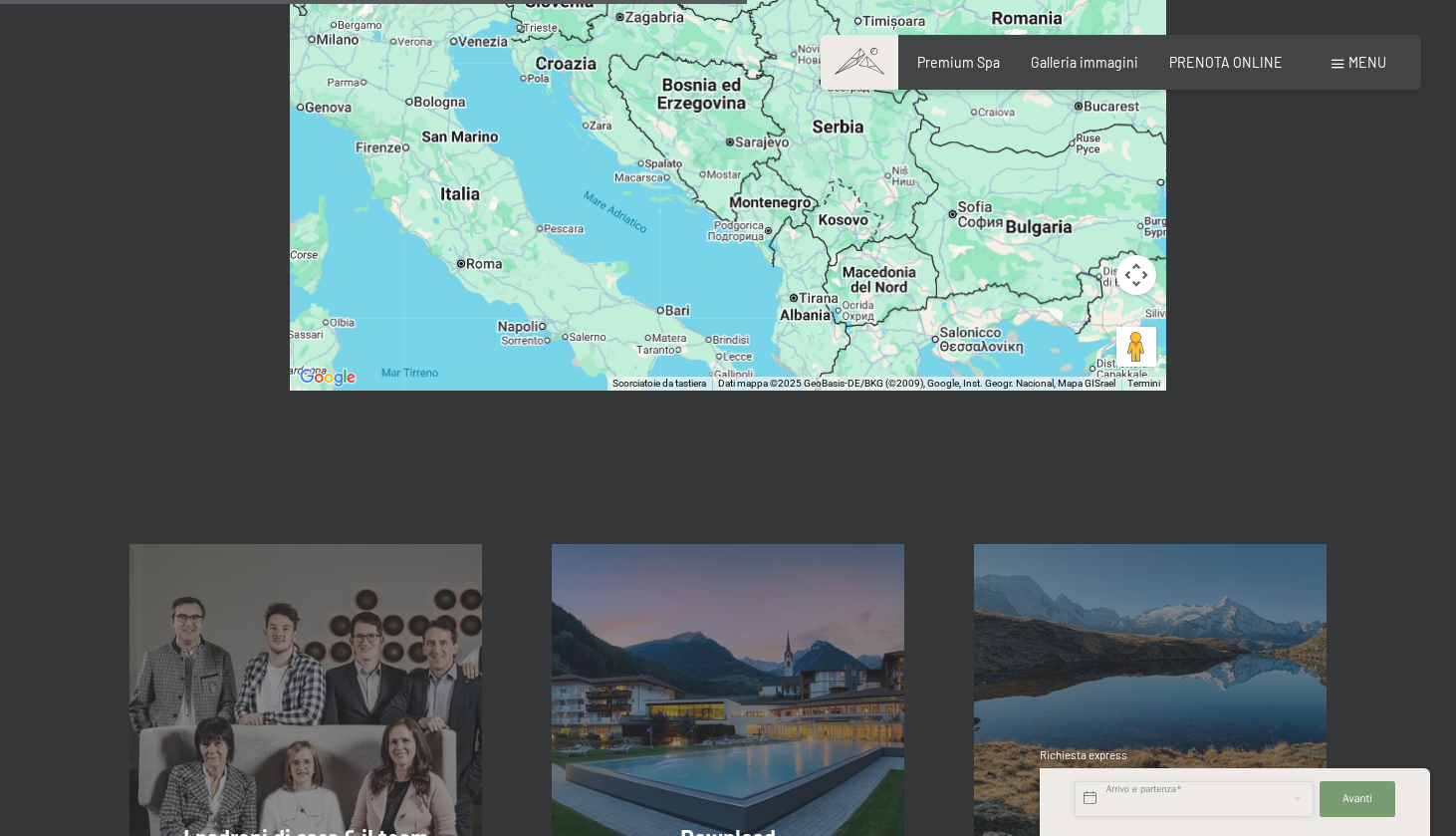 click at bounding box center [1194, 799] 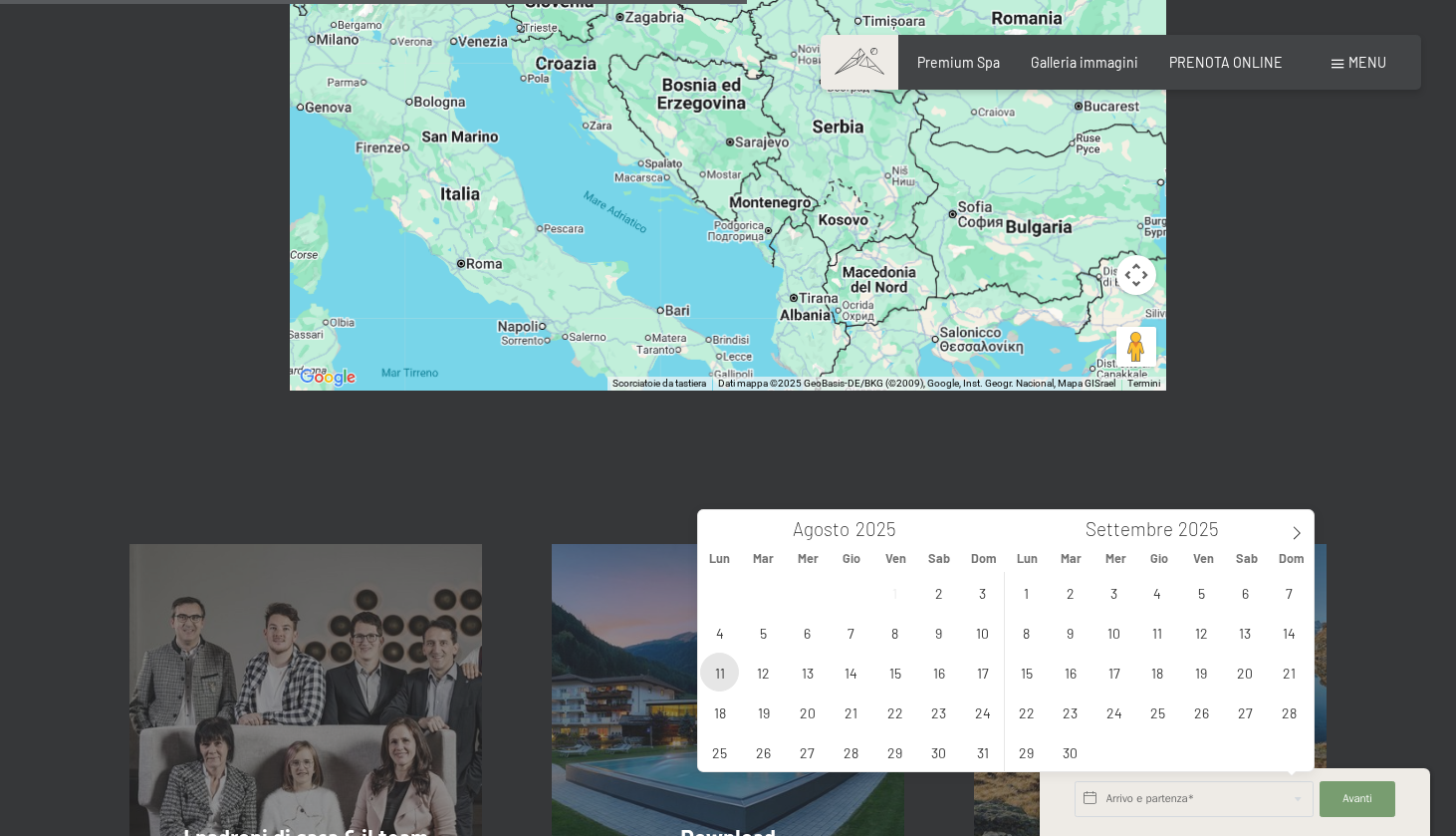 click on "11" at bounding box center (719, 672) 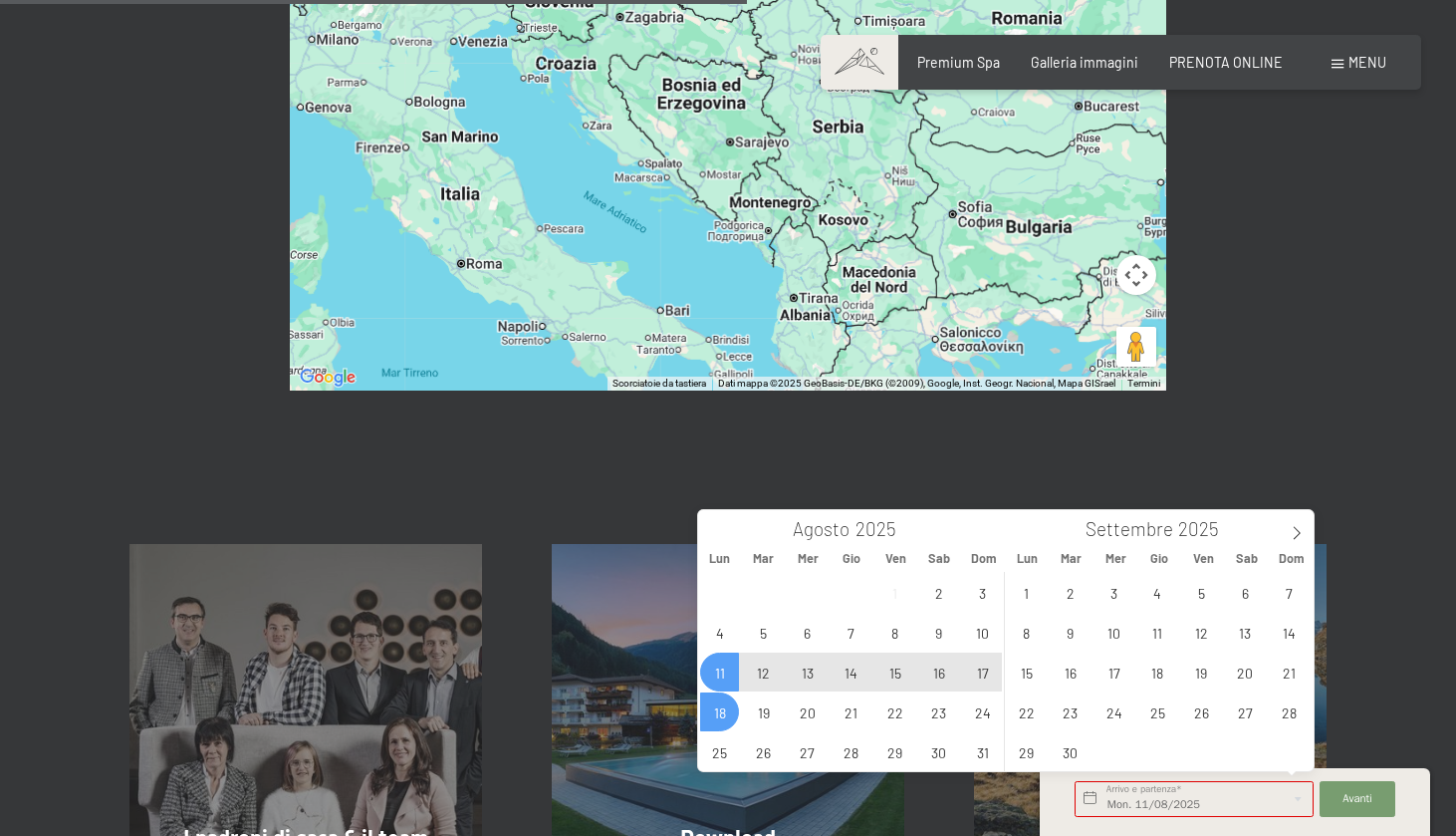 click on "18" at bounding box center [719, 711] 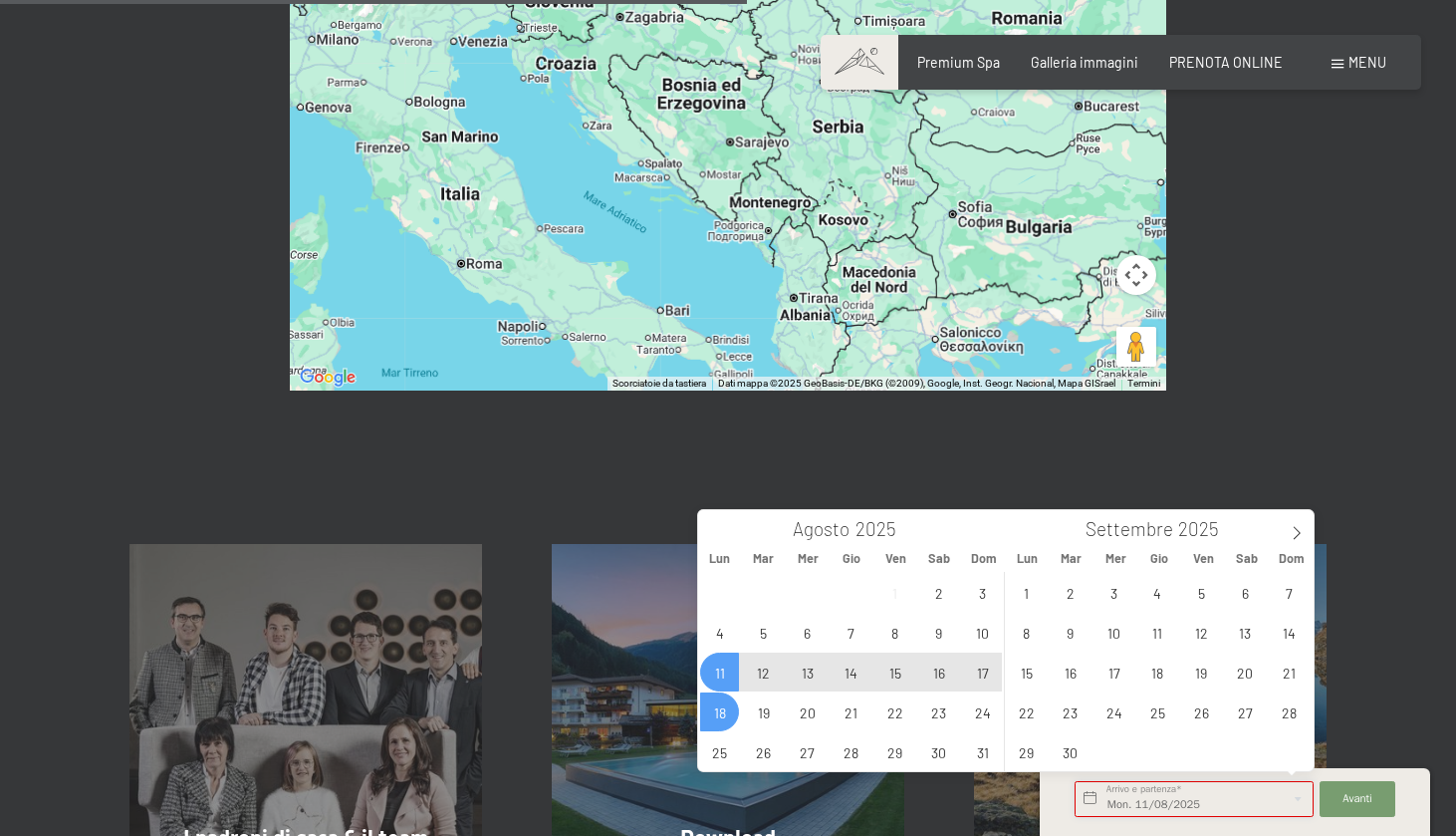 type on "Lun. 11/08/2025 - Lun. 18/08/2025" 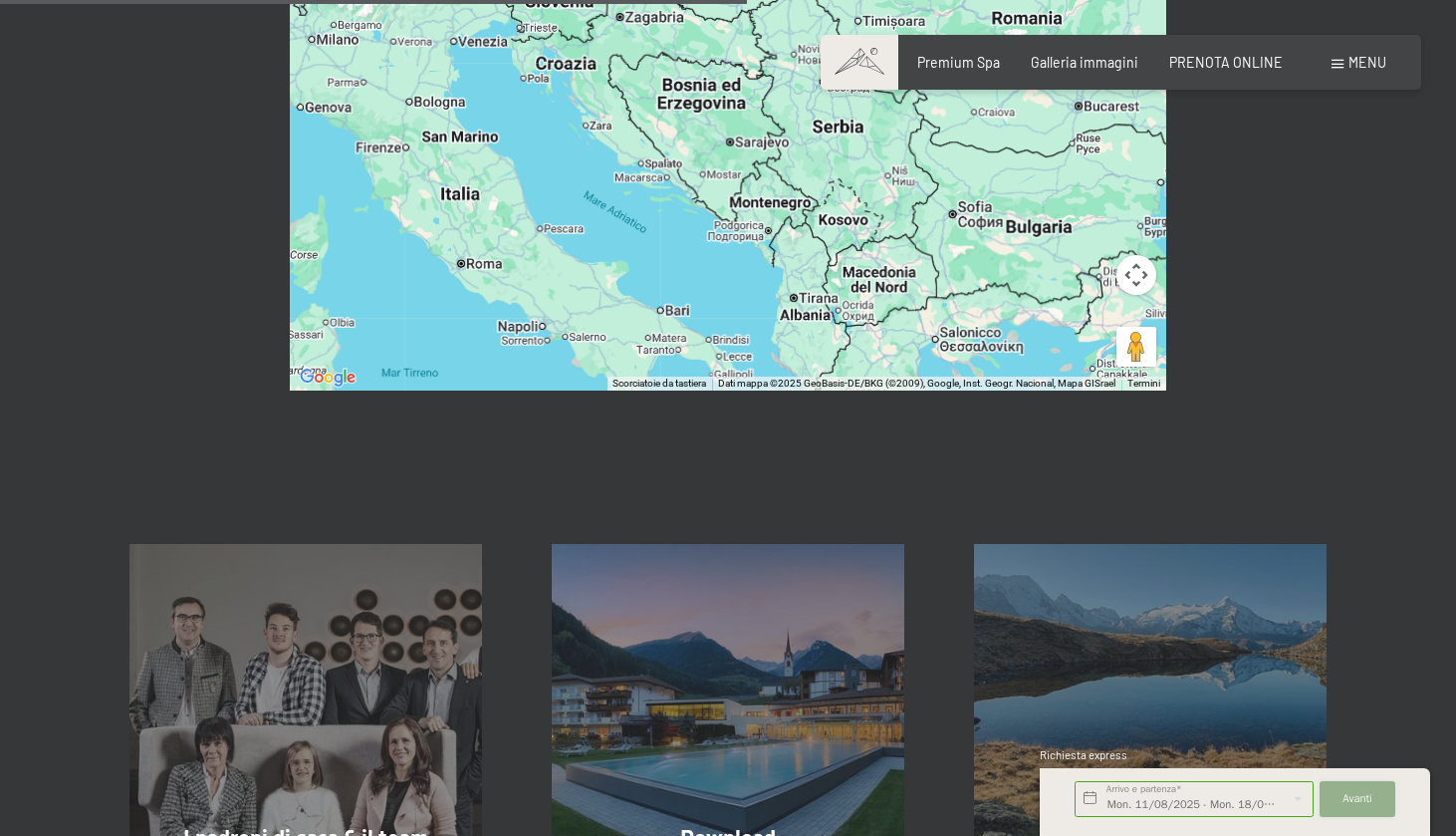 click on "Avanti" at bounding box center (1357, 799) 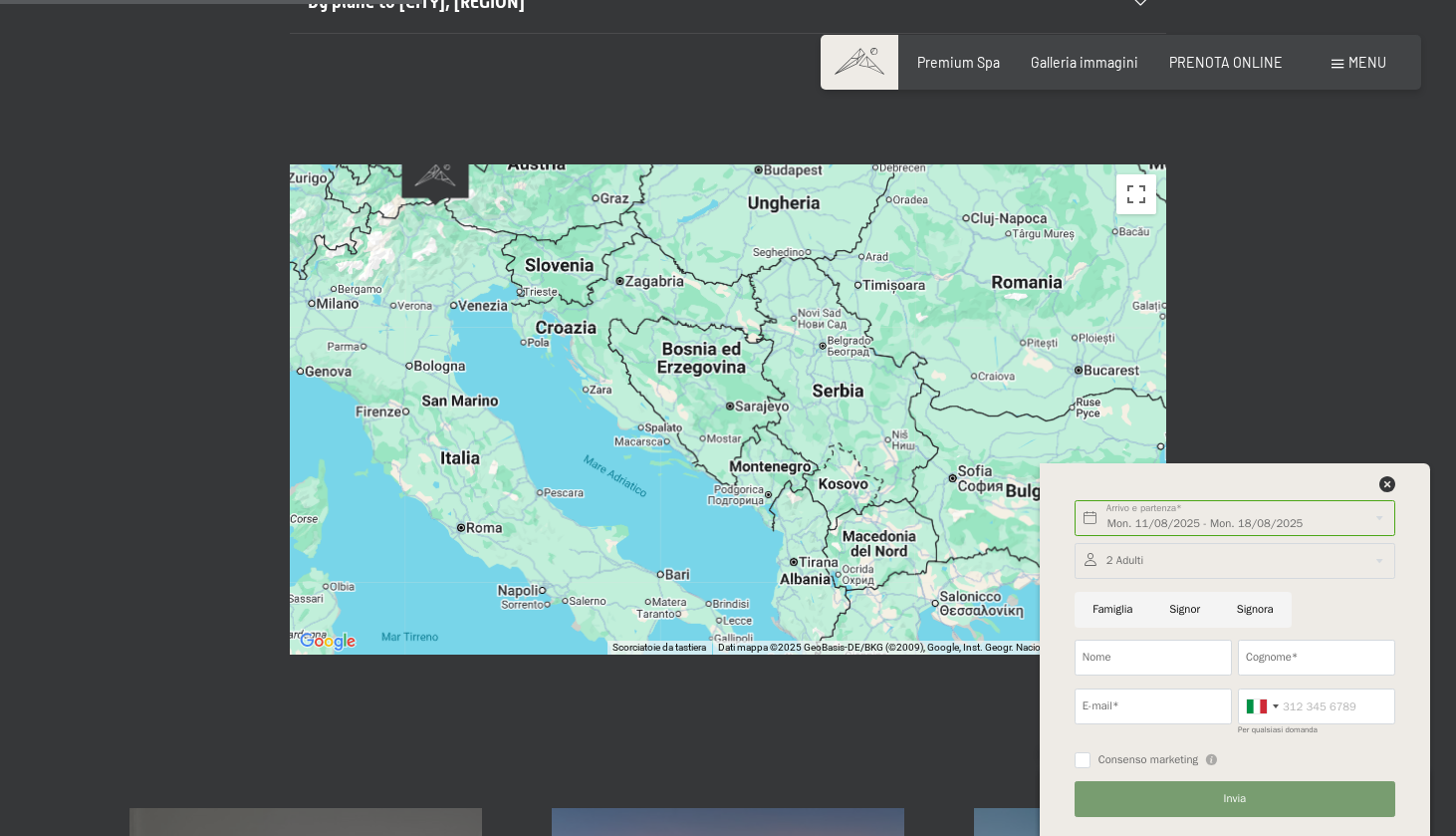 scroll, scrollTop: 471, scrollLeft: 0, axis: vertical 